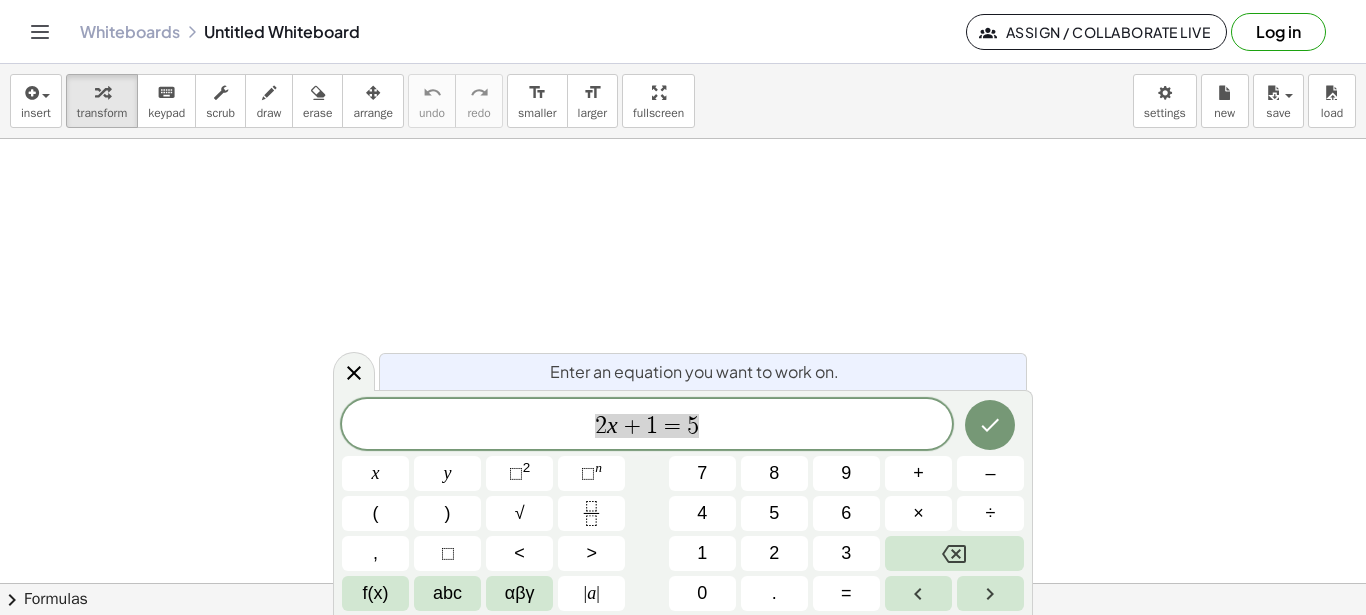 scroll, scrollTop: 0, scrollLeft: 0, axis: both 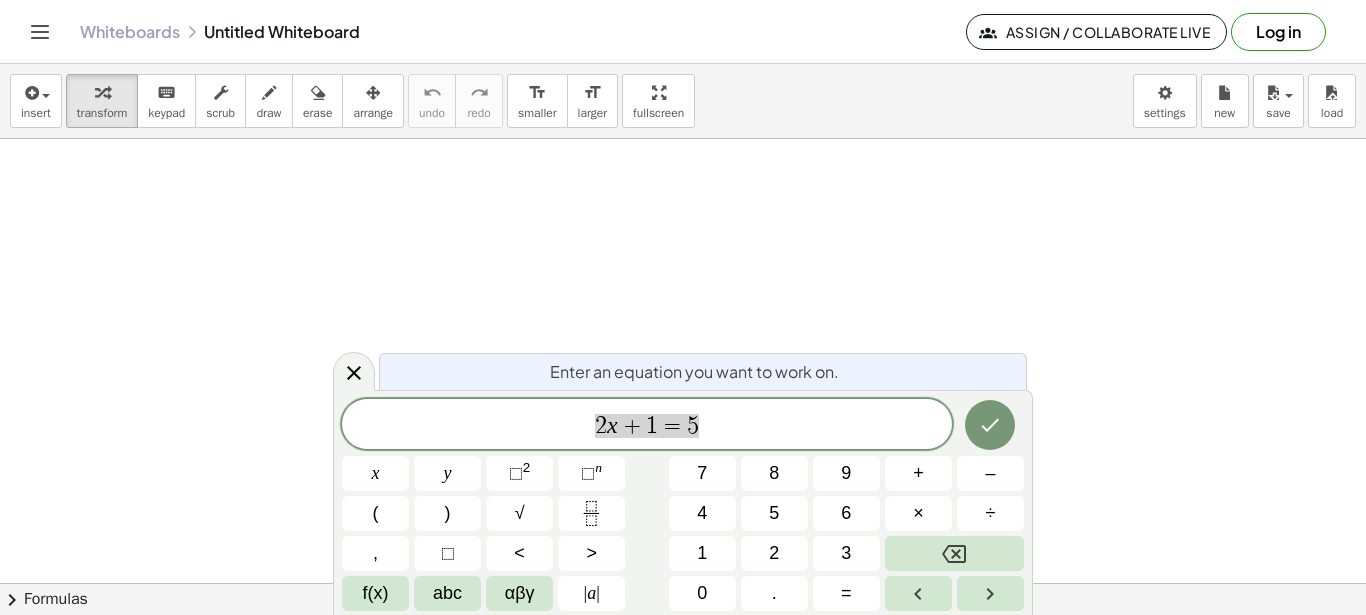 click at bounding box center (683, 583) 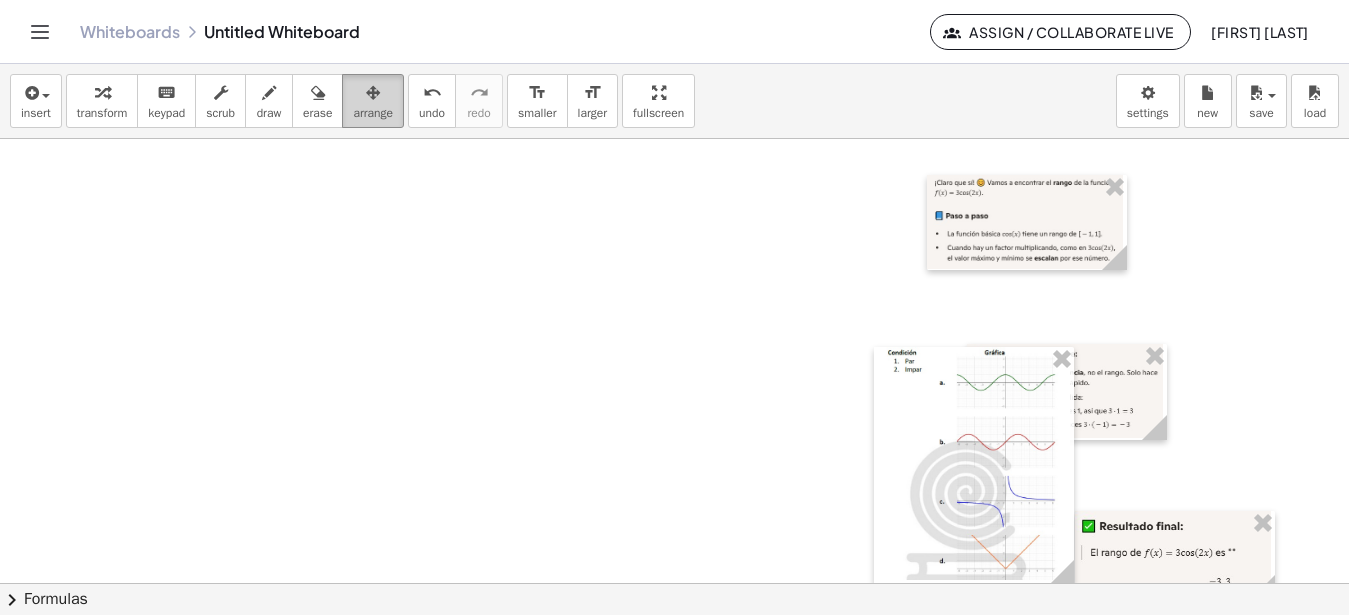 click at bounding box center [373, 93] 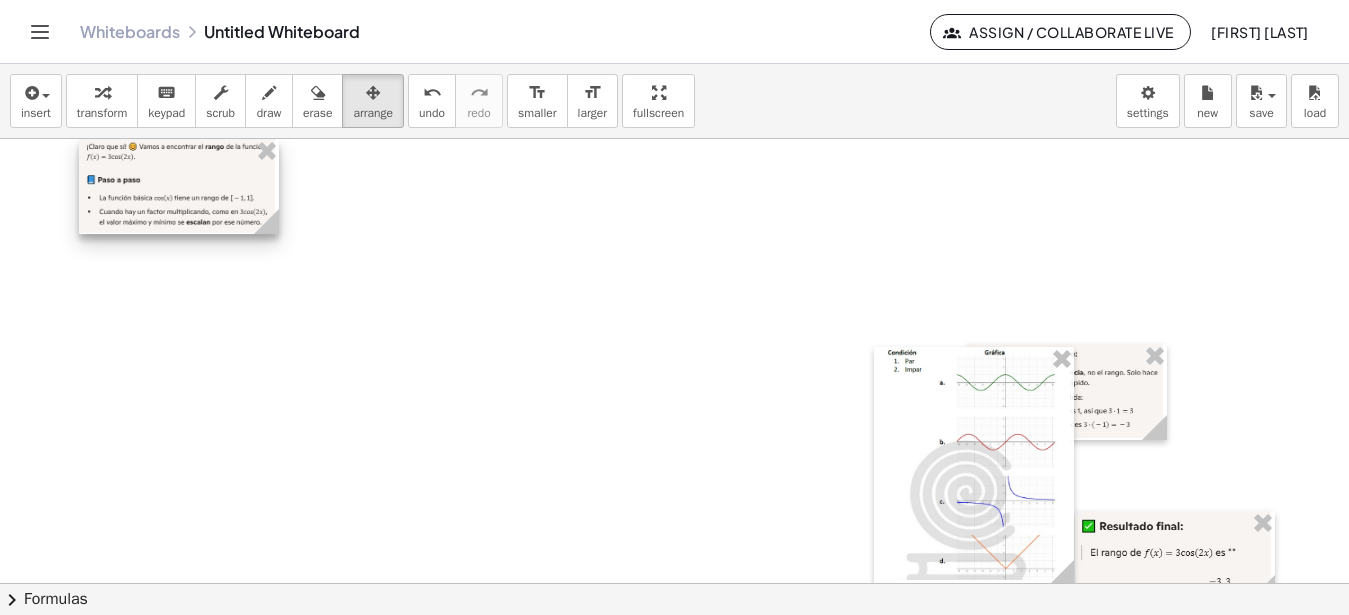 drag, startPoint x: 985, startPoint y: 241, endPoint x: 138, endPoint y: 198, distance: 848.0908 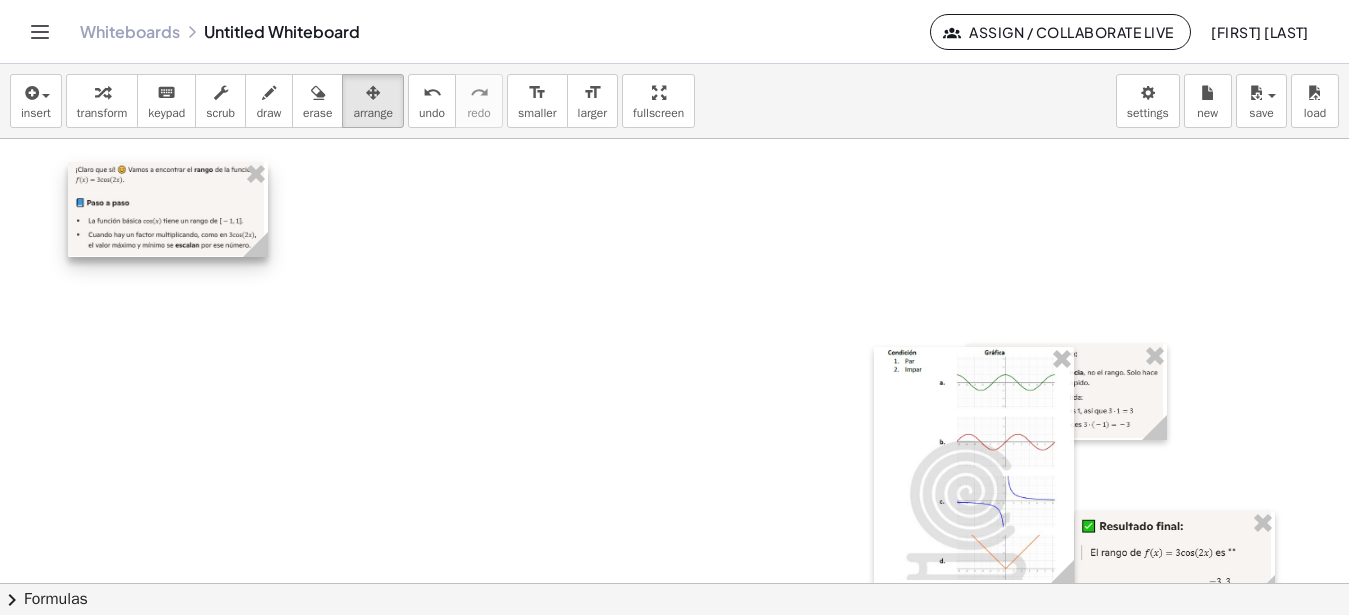 drag, startPoint x: 213, startPoint y: 166, endPoint x: 201, endPoint y: 189, distance: 25.942244 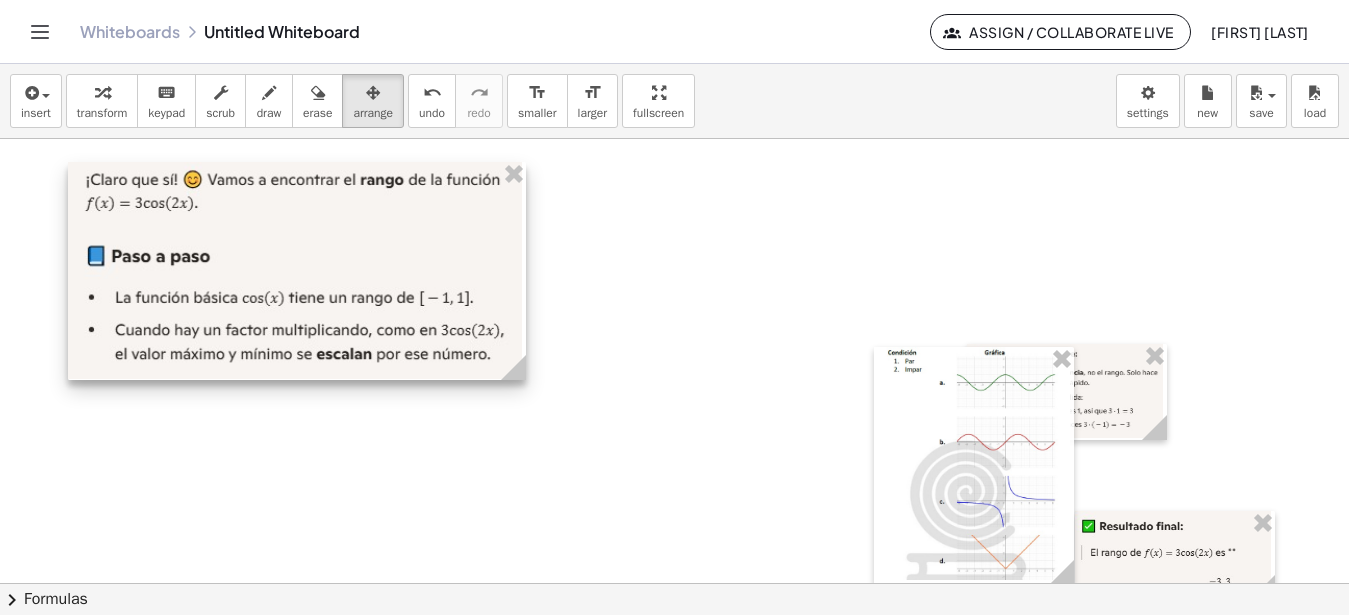 drag, startPoint x: 249, startPoint y: 250, endPoint x: 507, endPoint y: 361, distance: 280.86475 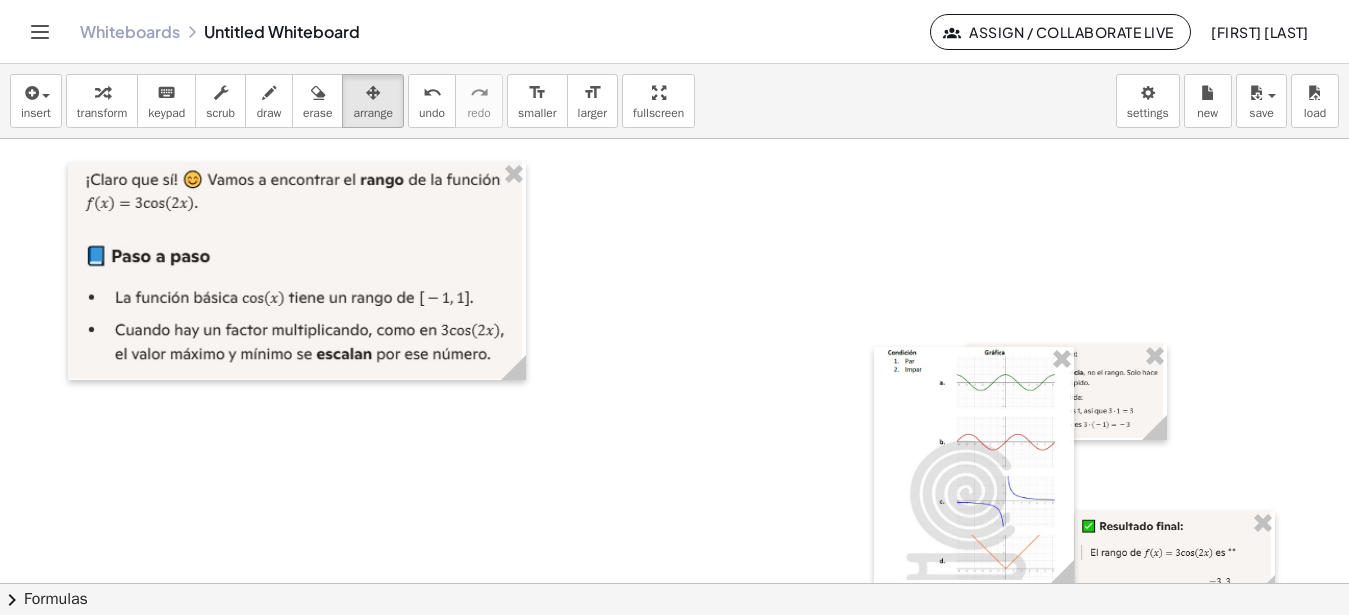 click at bounding box center [674, 583] 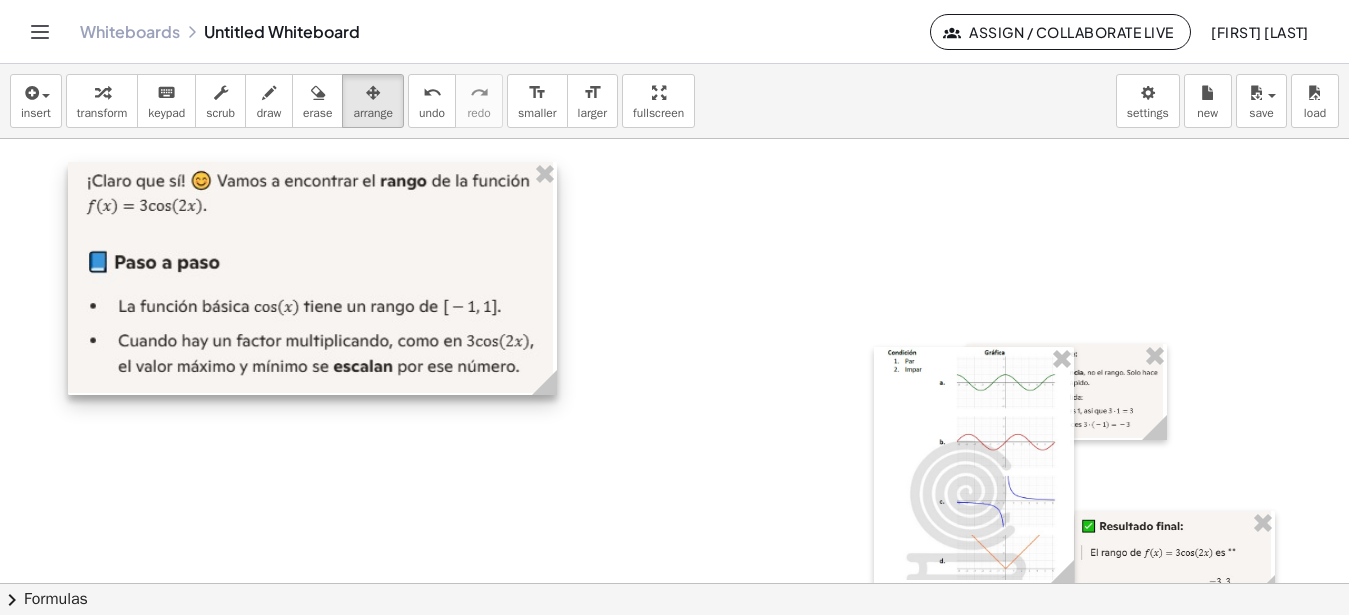 drag, startPoint x: 513, startPoint y: 376, endPoint x: 551, endPoint y: 391, distance: 40.853397 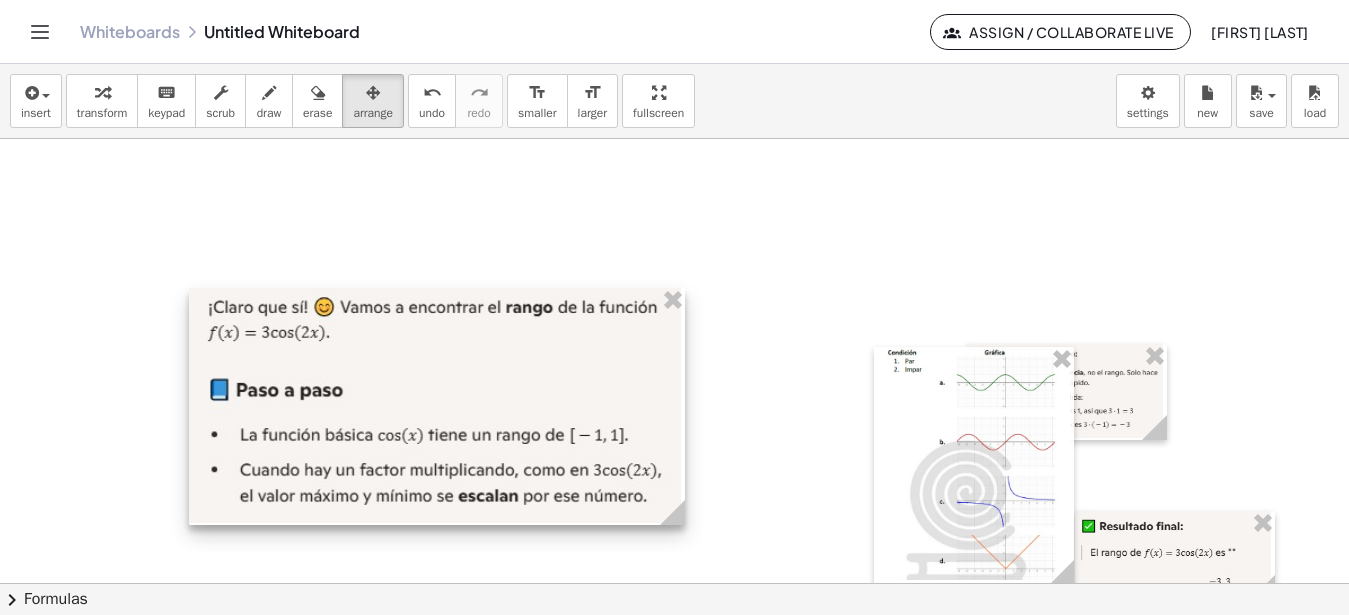 drag, startPoint x: 422, startPoint y: 288, endPoint x: 536, endPoint y: 398, distance: 158.41718 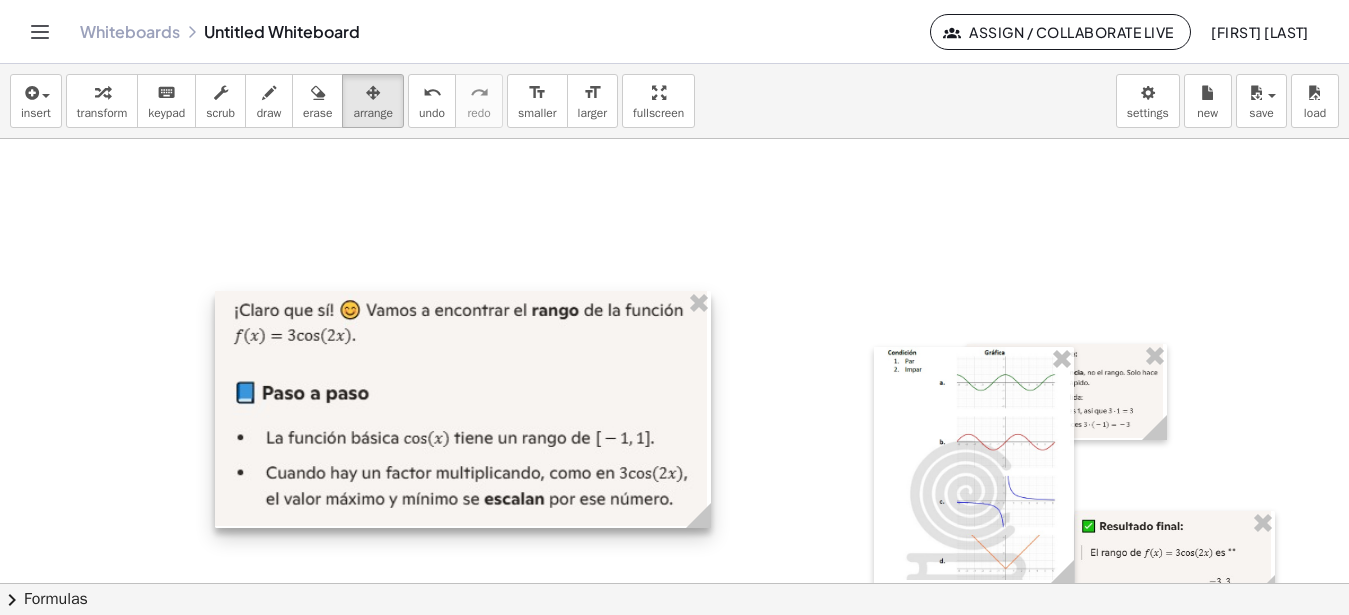 drag, startPoint x: 506, startPoint y: 387, endPoint x: 531, endPoint y: 389, distance: 25.079872 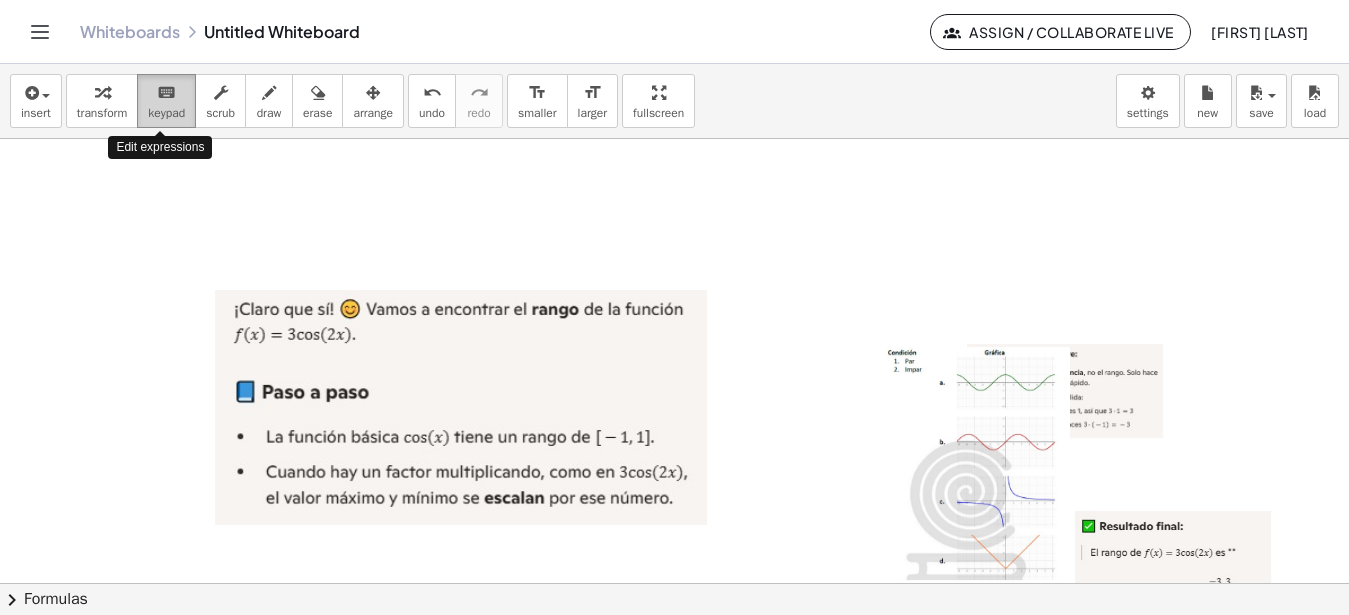 click on "keyboard keypad" at bounding box center (166, 101) 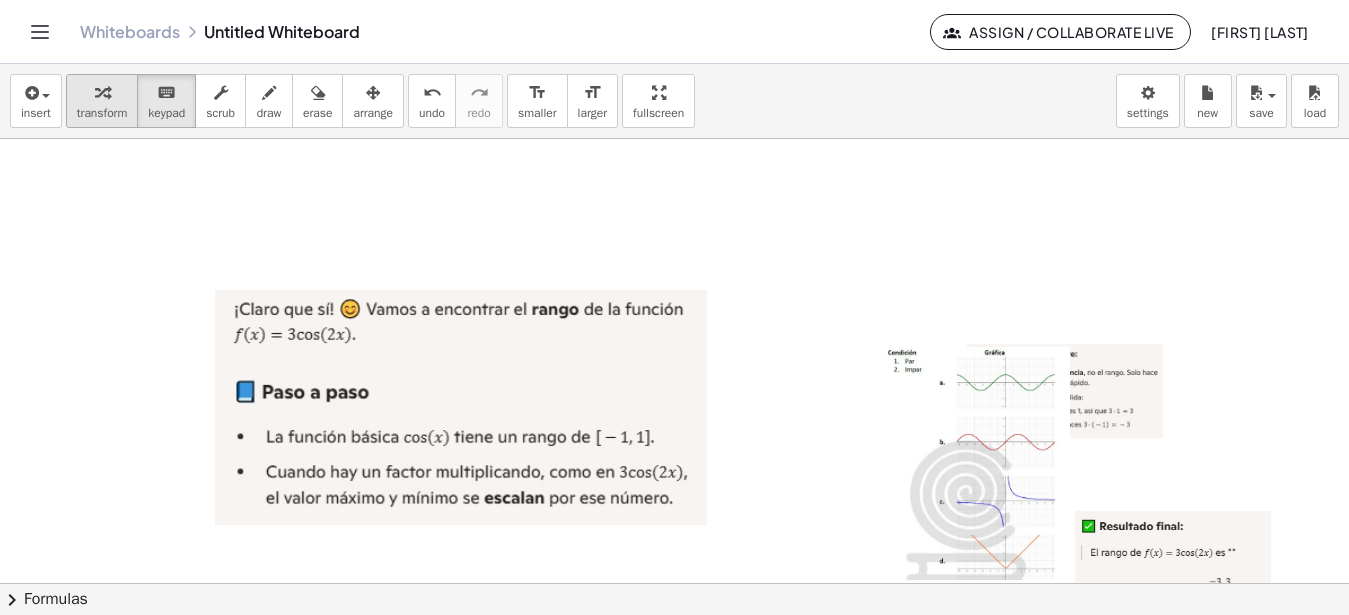 click on "transform" at bounding box center [102, 113] 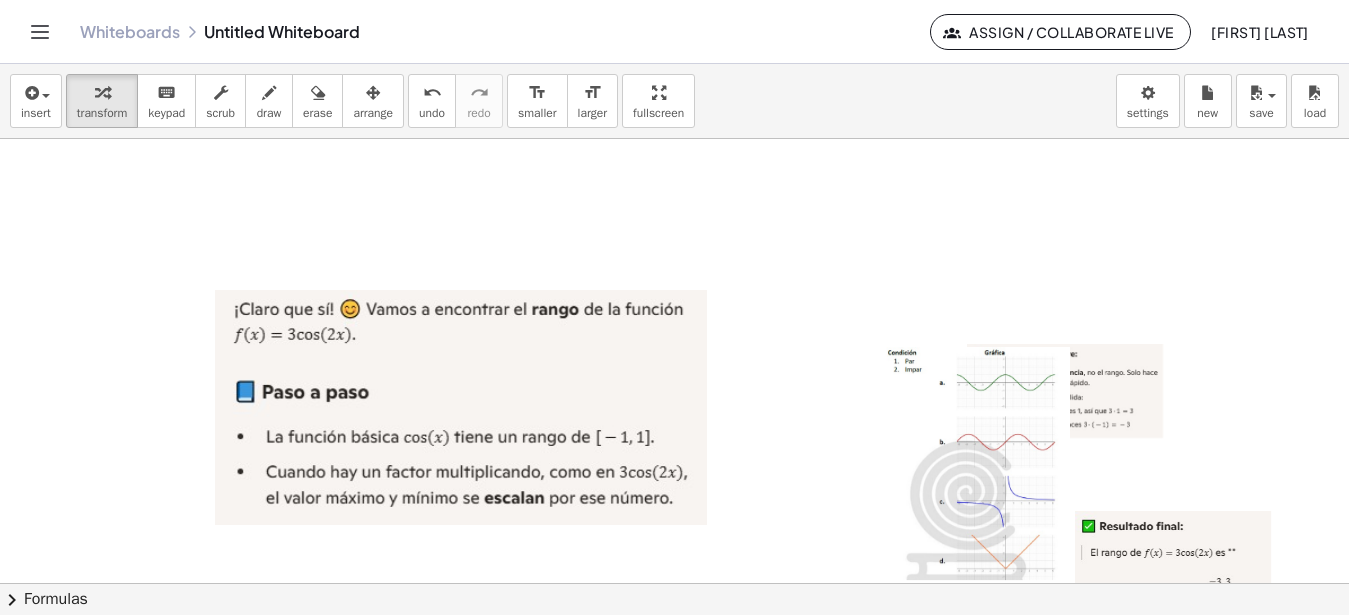 click at bounding box center [674, 583] 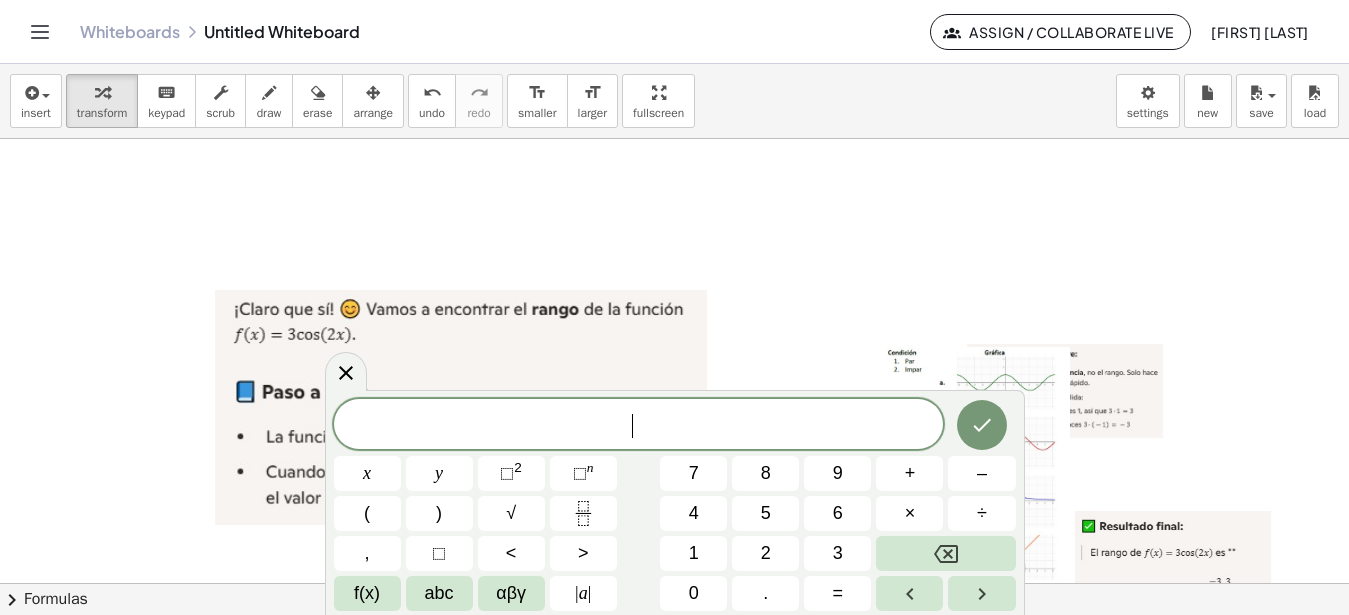 scroll, scrollTop: 19, scrollLeft: 0, axis: vertical 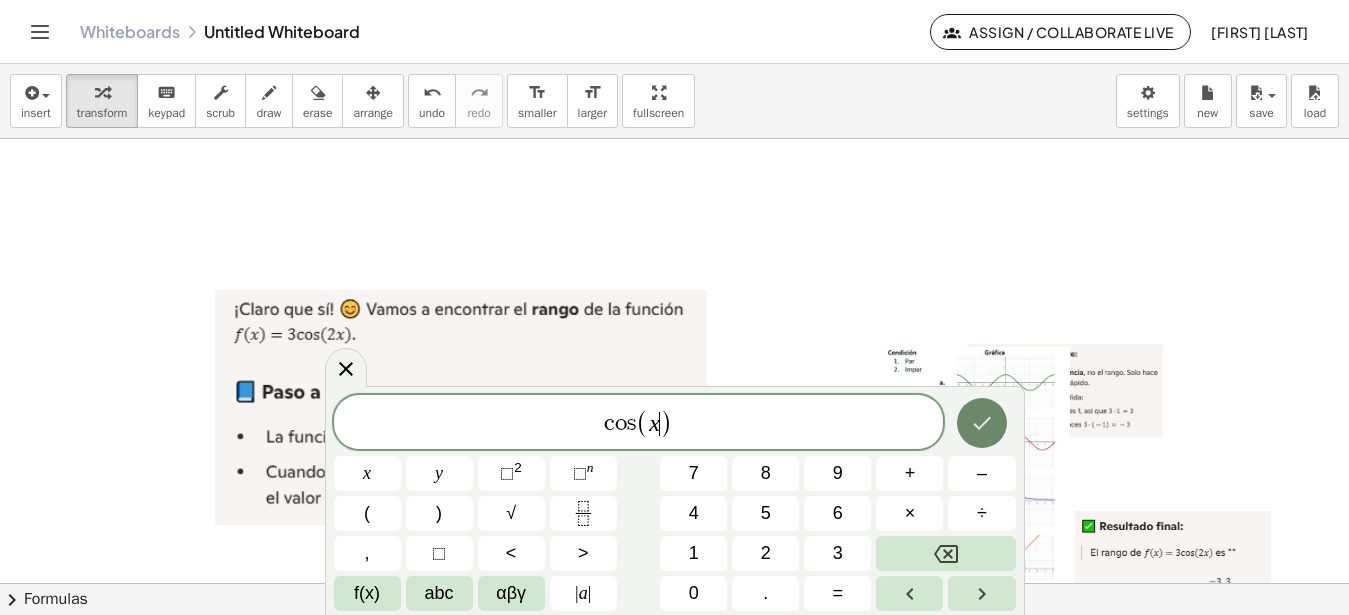 click at bounding box center (982, 423) 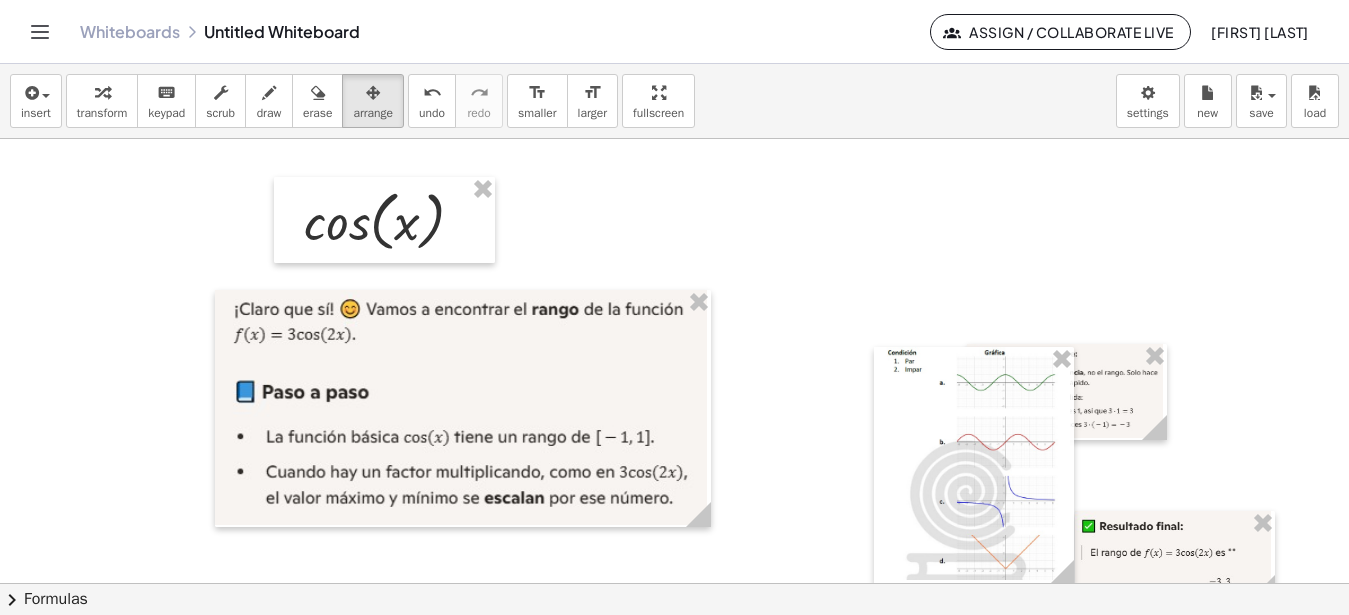 drag, startPoint x: 371, startPoint y: 115, endPoint x: 373, endPoint y: 201, distance: 86.023254 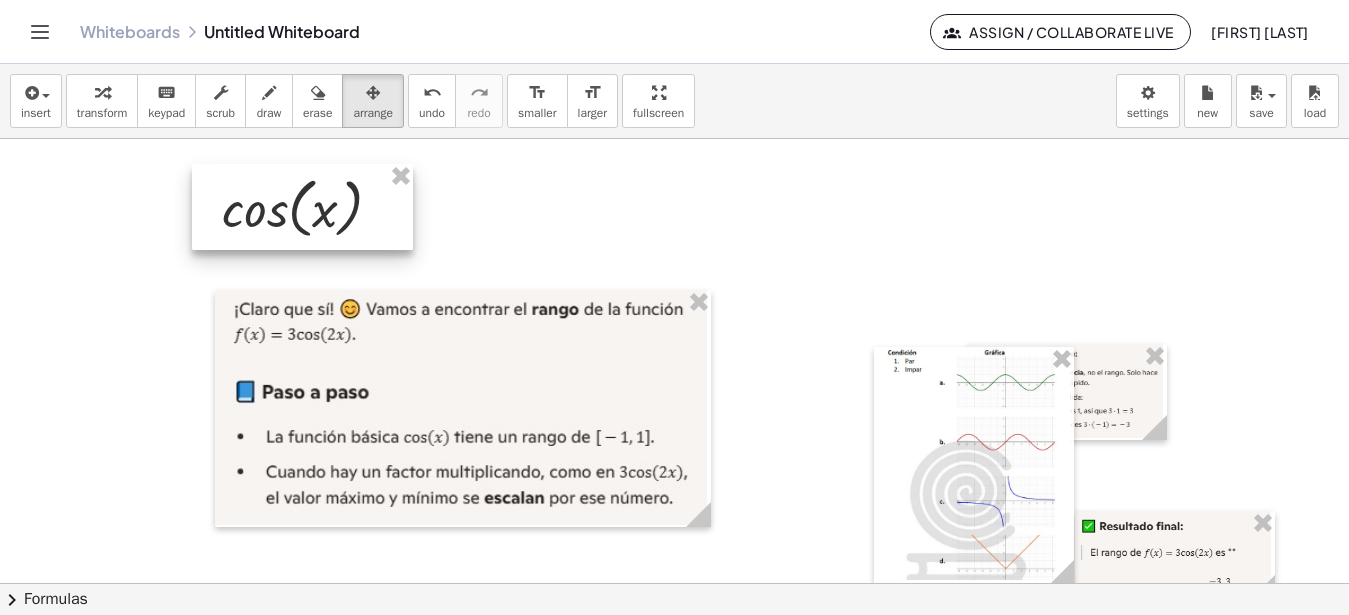 drag, startPoint x: 417, startPoint y: 230, endPoint x: 335, endPoint y: 217, distance: 83.02409 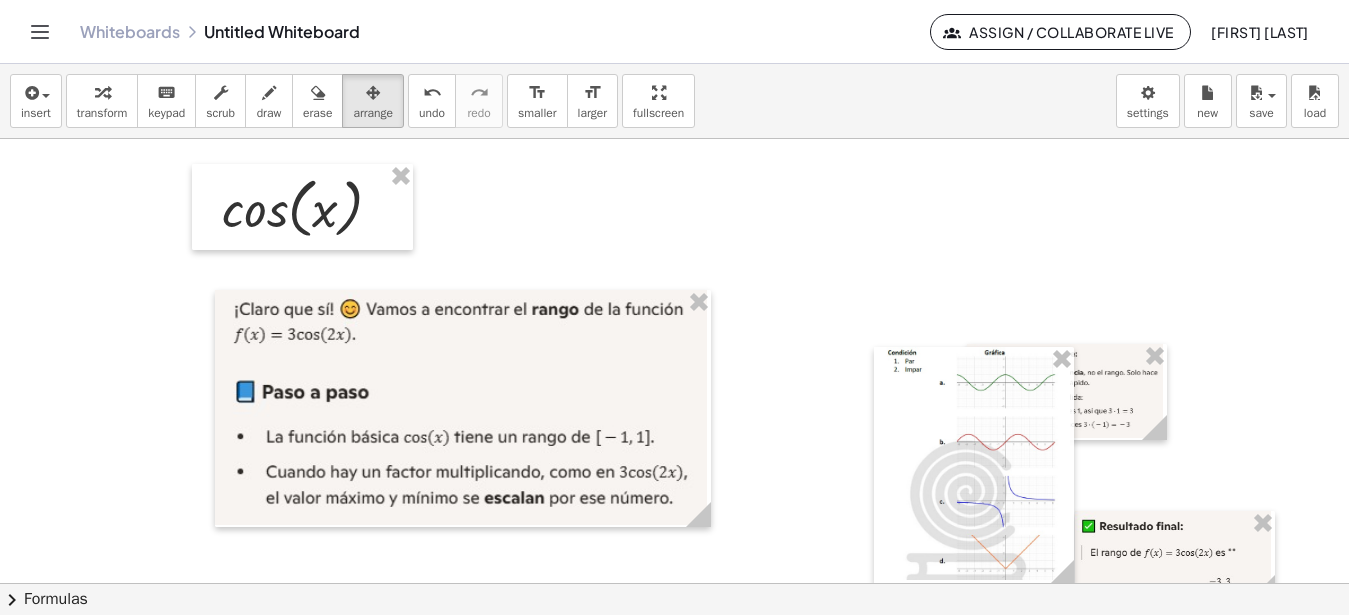 click at bounding box center (674, 583) 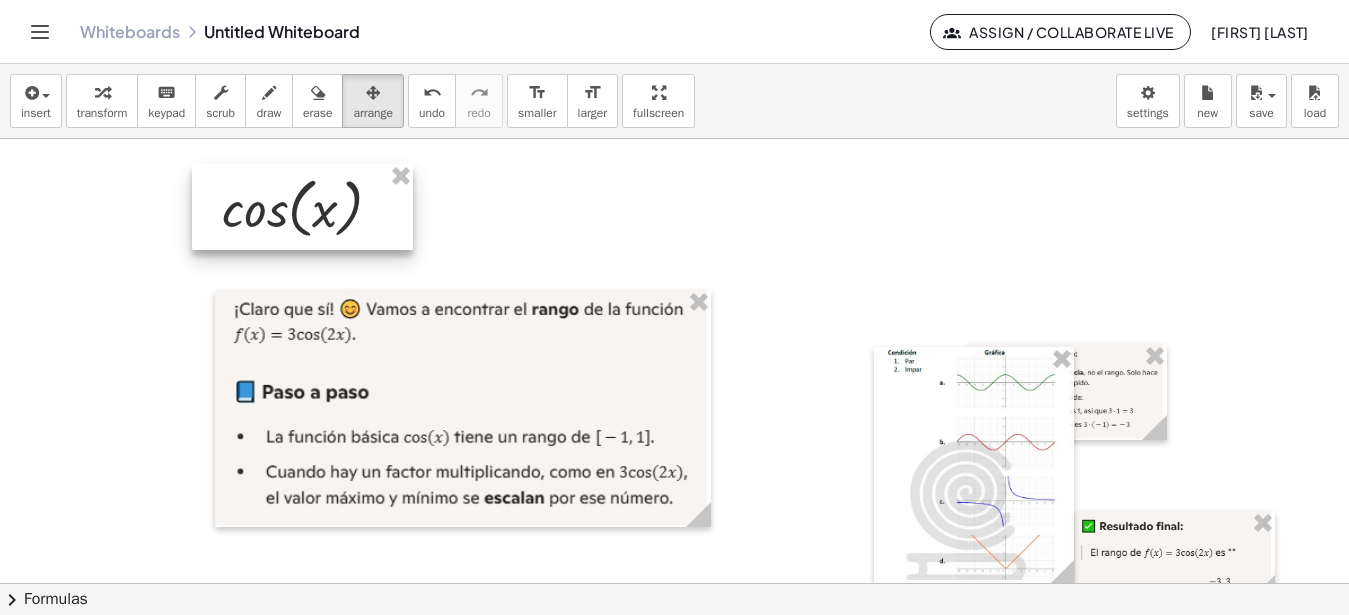 click at bounding box center (302, 207) 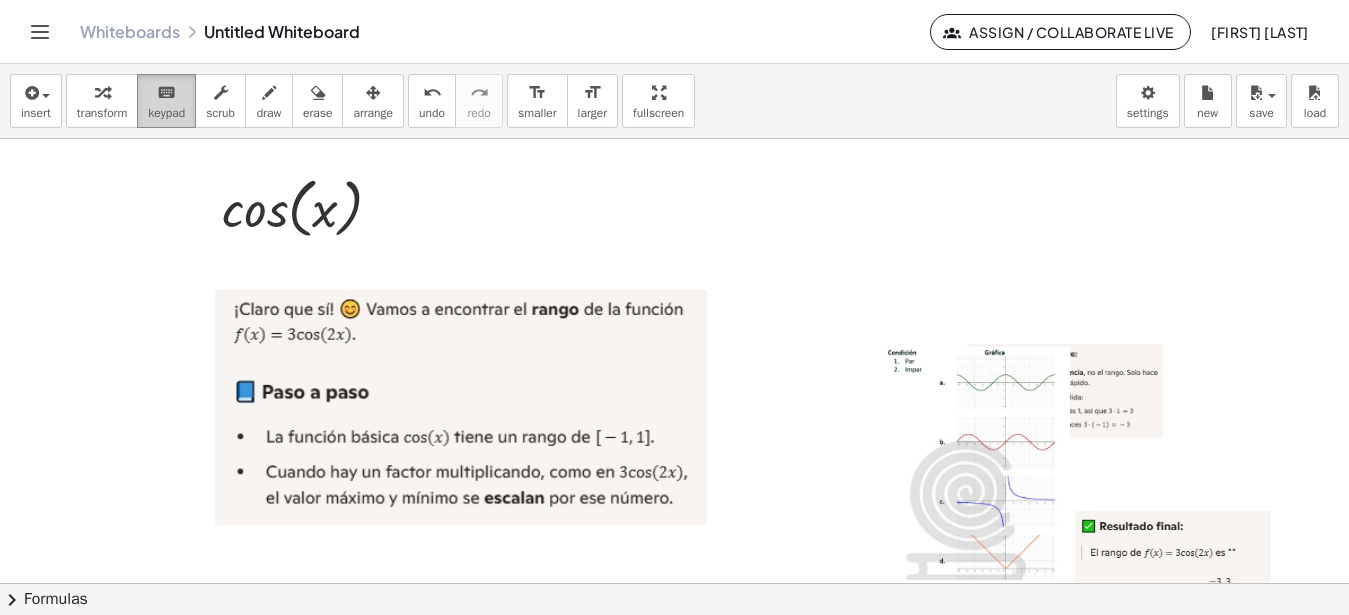 click on "keypad" at bounding box center [166, 113] 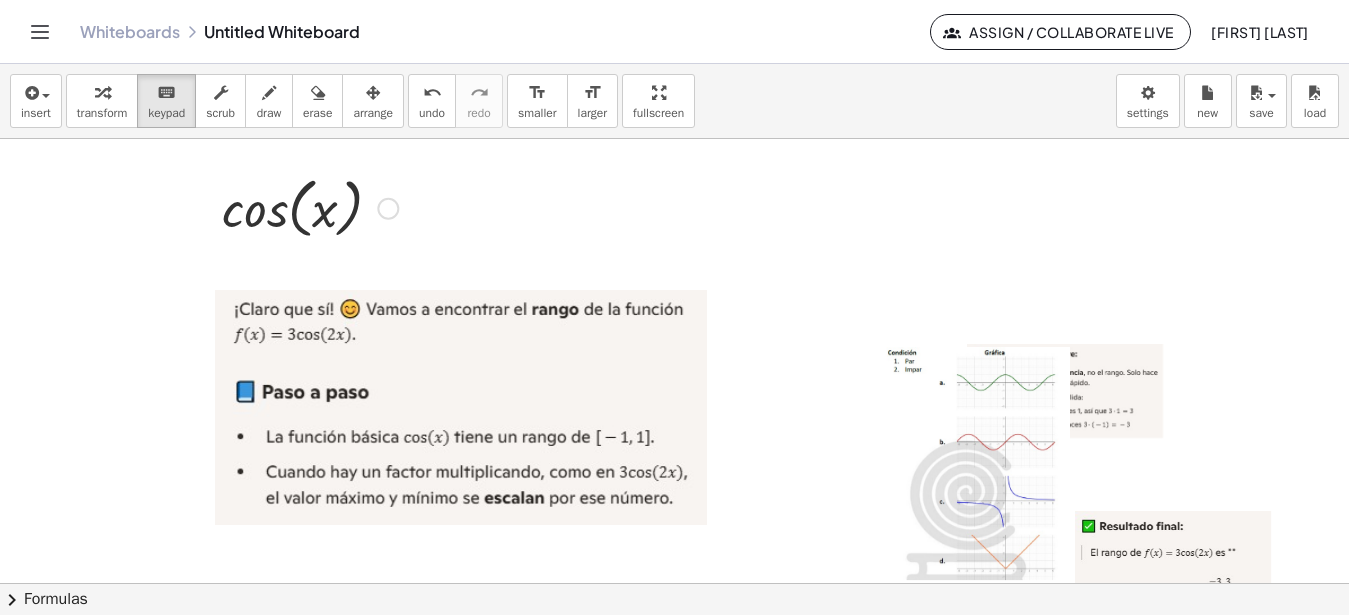 click at bounding box center [310, 207] 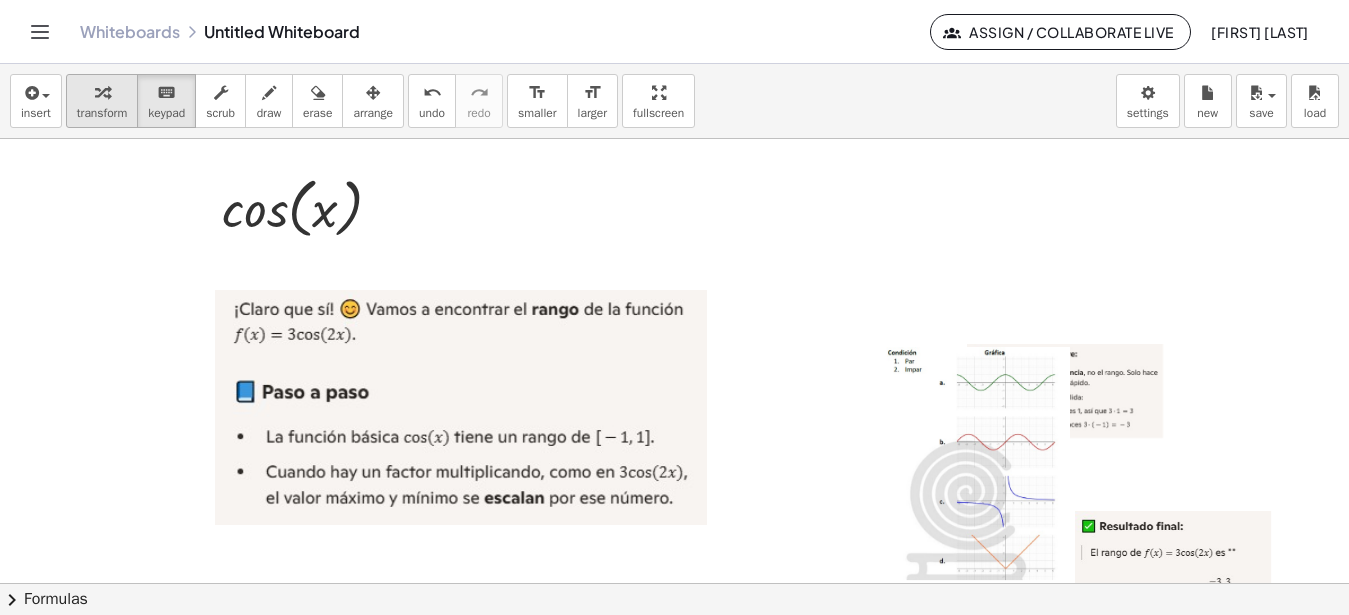 click on "transform" at bounding box center (102, 113) 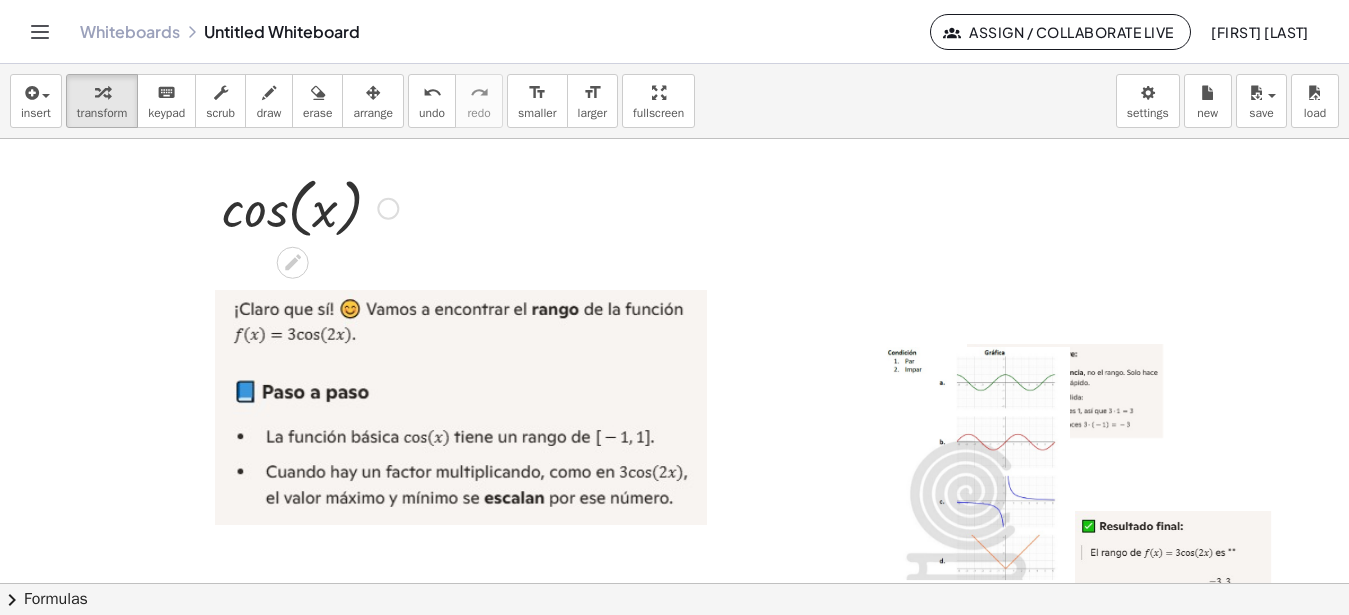 click at bounding box center (310, 207) 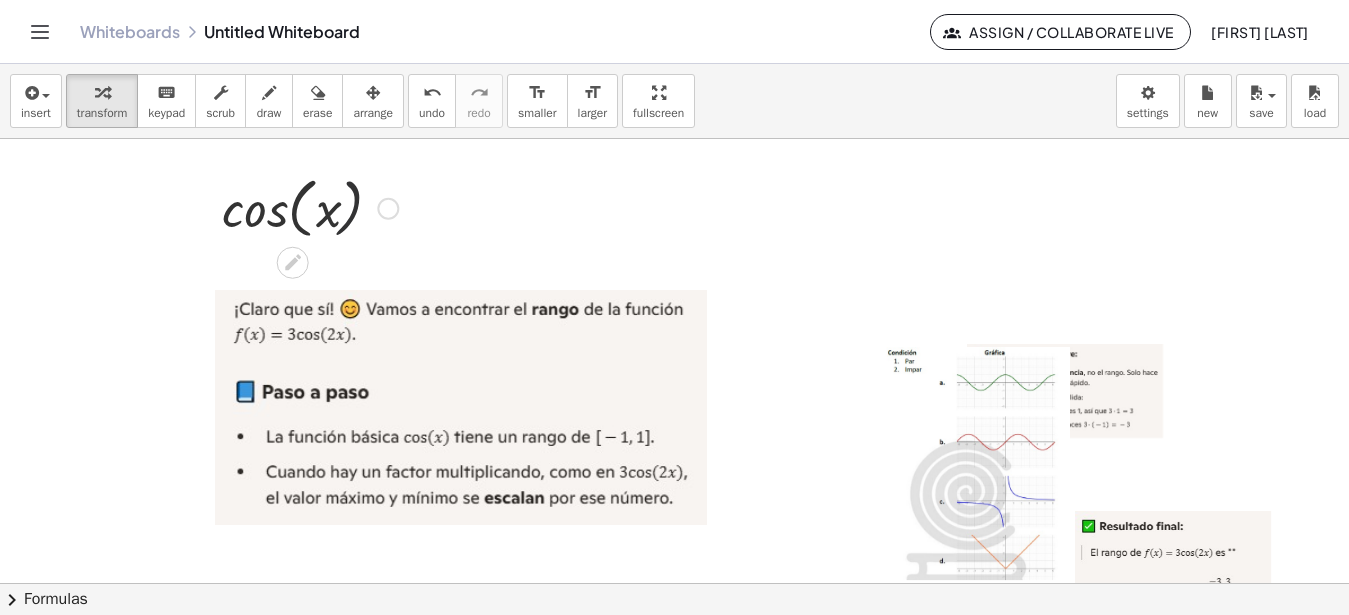 click at bounding box center (310, 207) 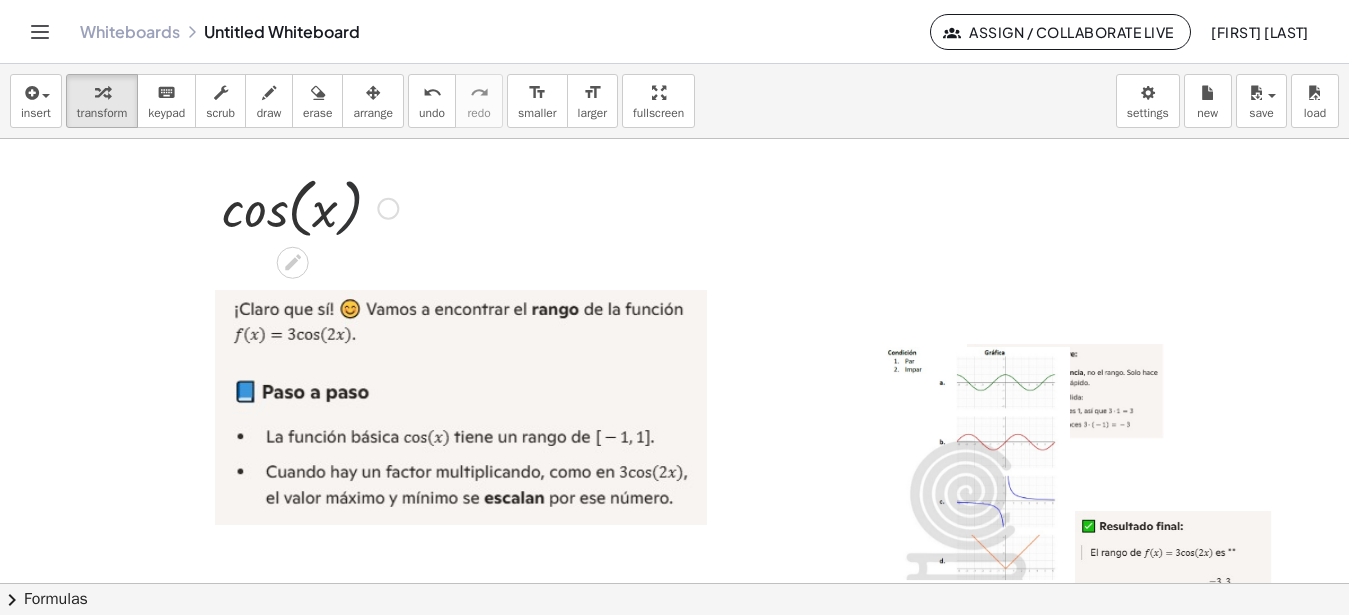 click at bounding box center (310, 207) 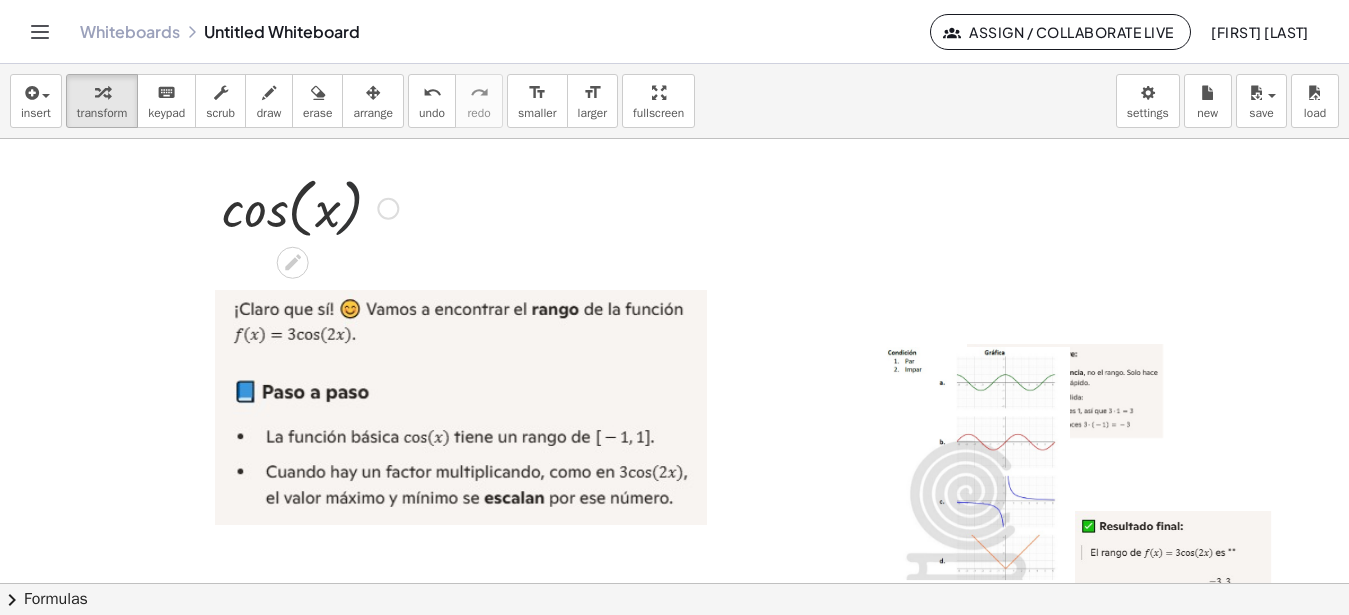 click at bounding box center (310, 207) 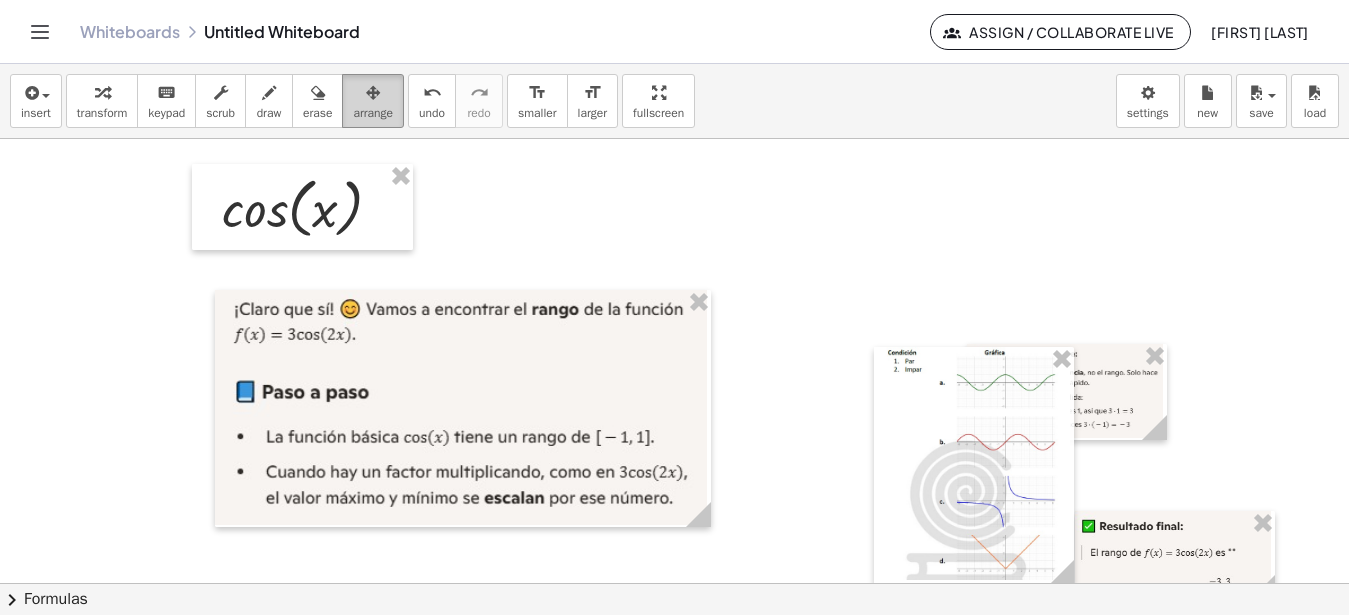 click on "arrange" at bounding box center [373, 113] 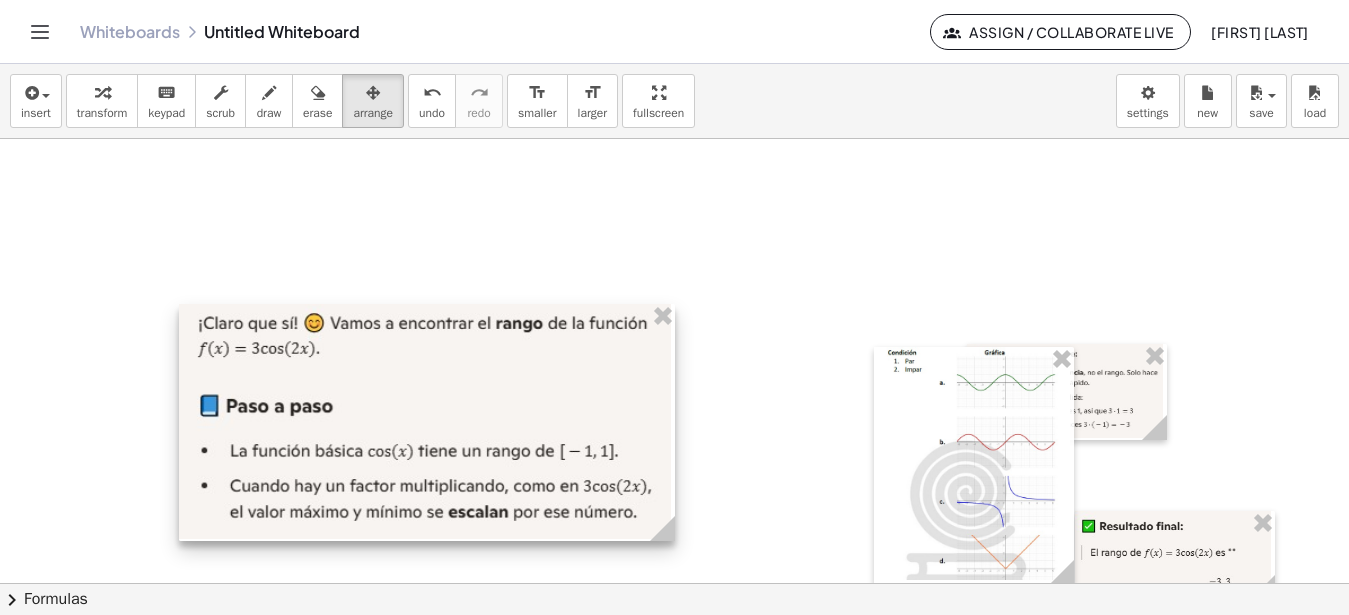 drag, startPoint x: 491, startPoint y: 392, endPoint x: 455, endPoint y: 406, distance: 38.626415 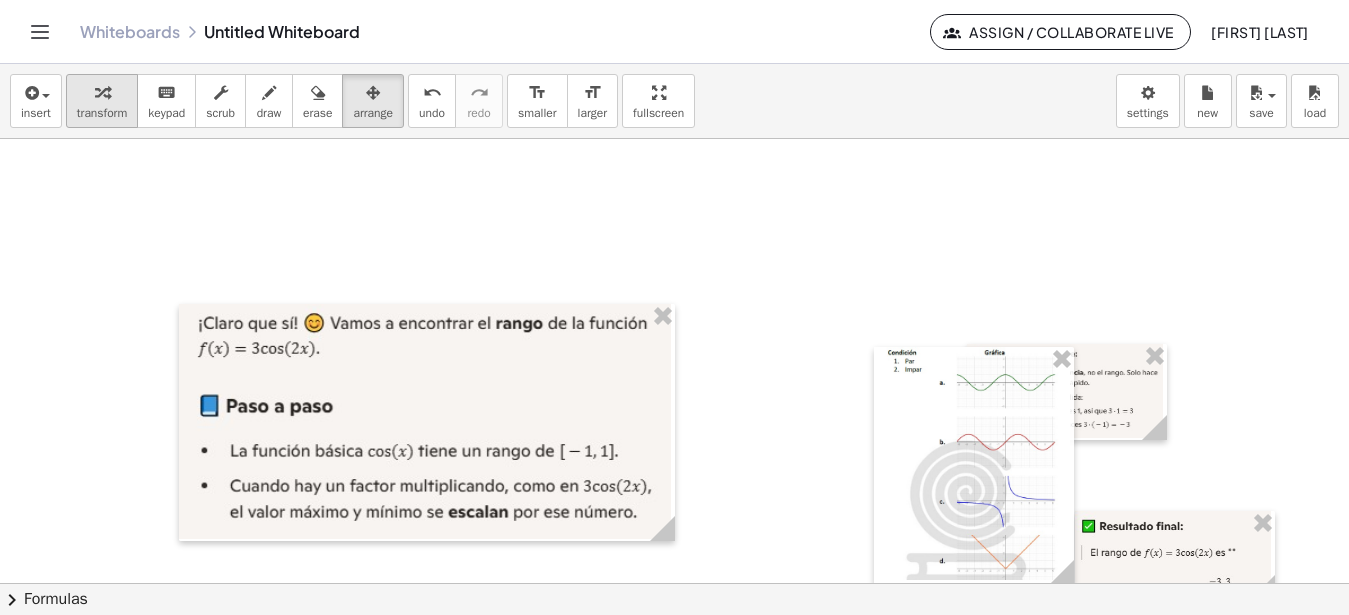click on "transform" at bounding box center [102, 113] 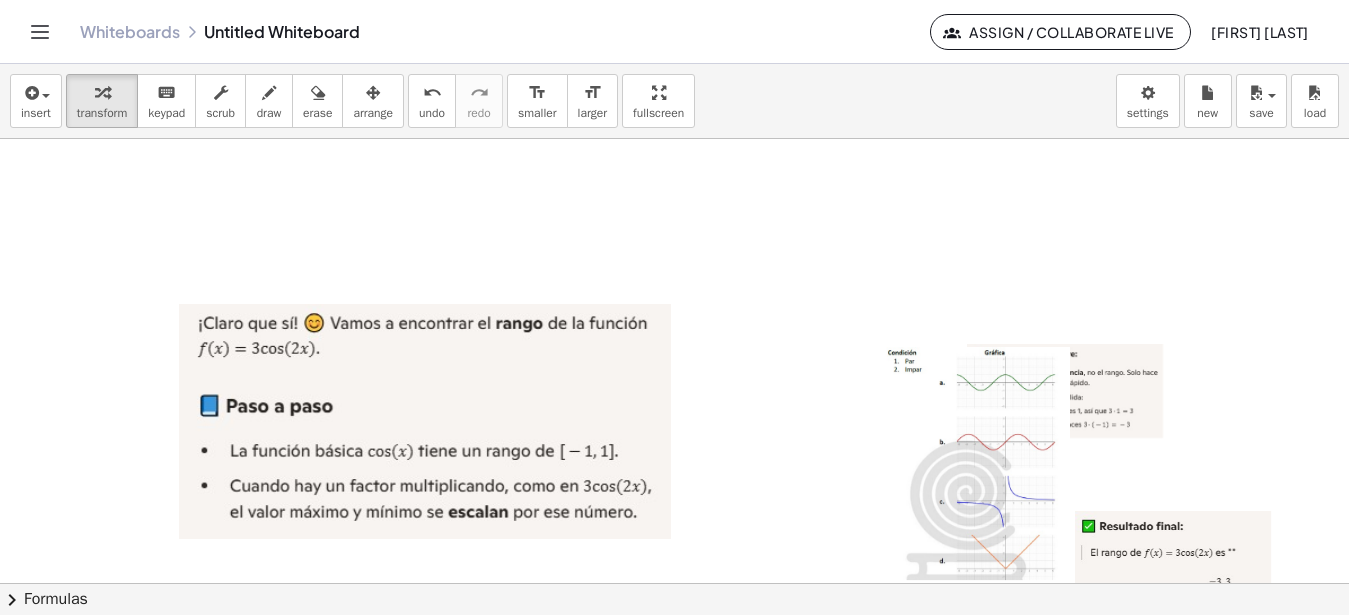 click at bounding box center (674, 583) 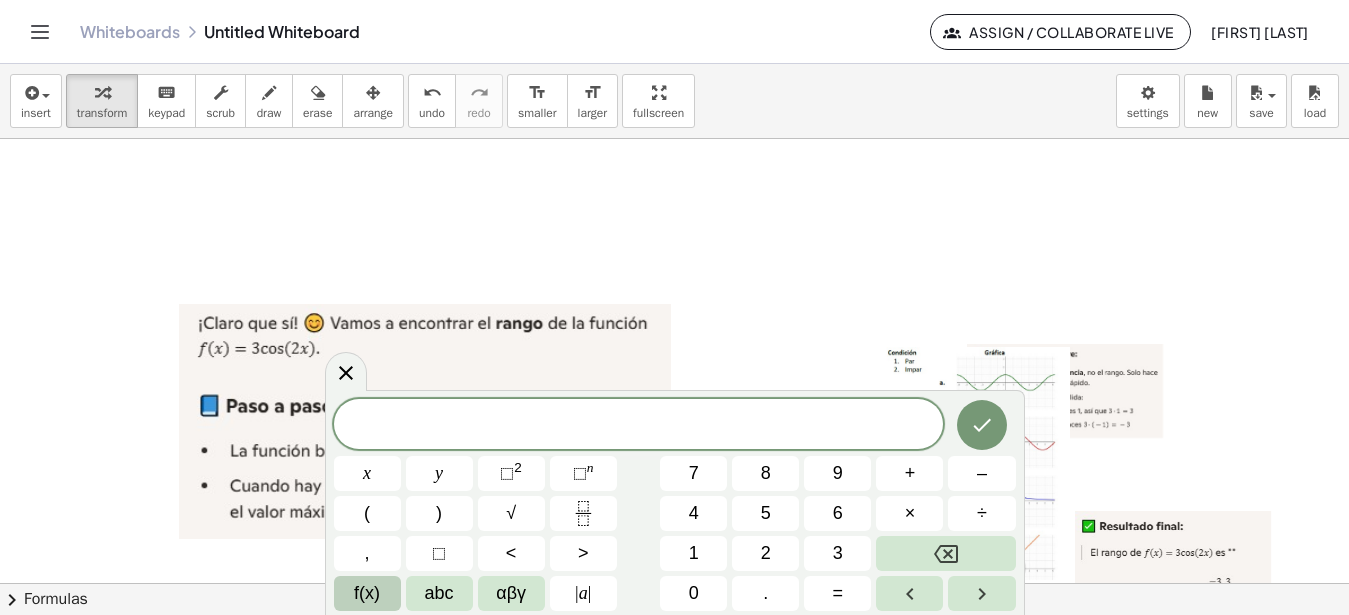 click on "f(x)" at bounding box center (367, 593) 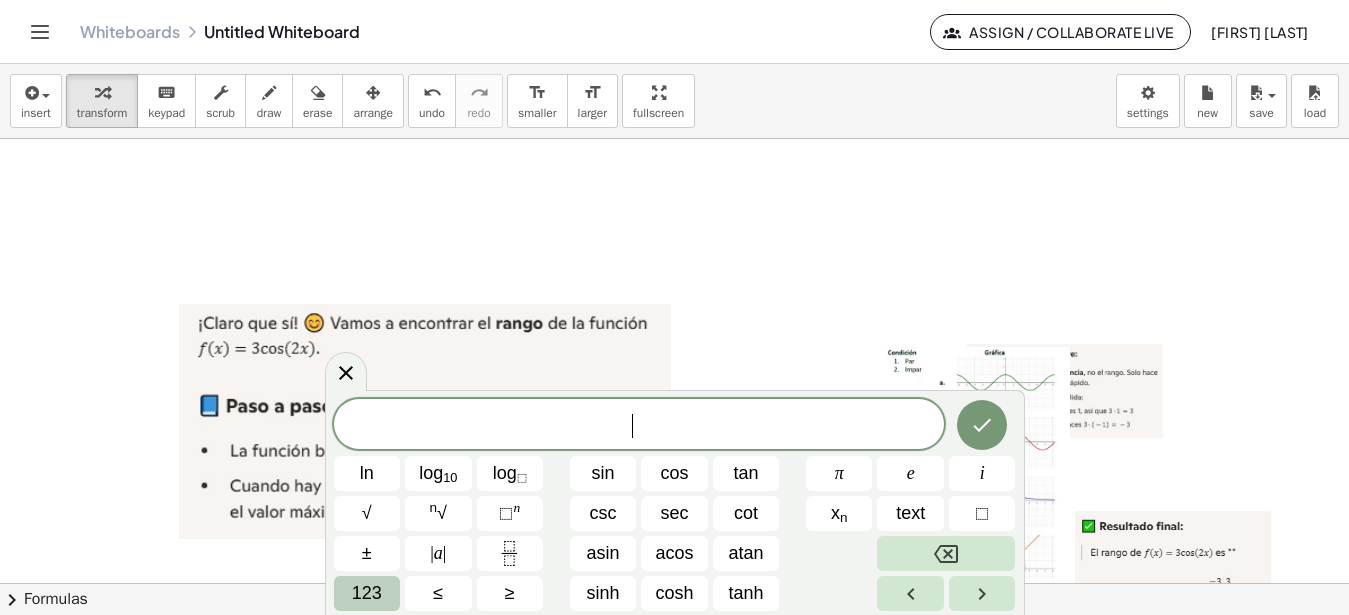 click on "123" at bounding box center (367, 593) 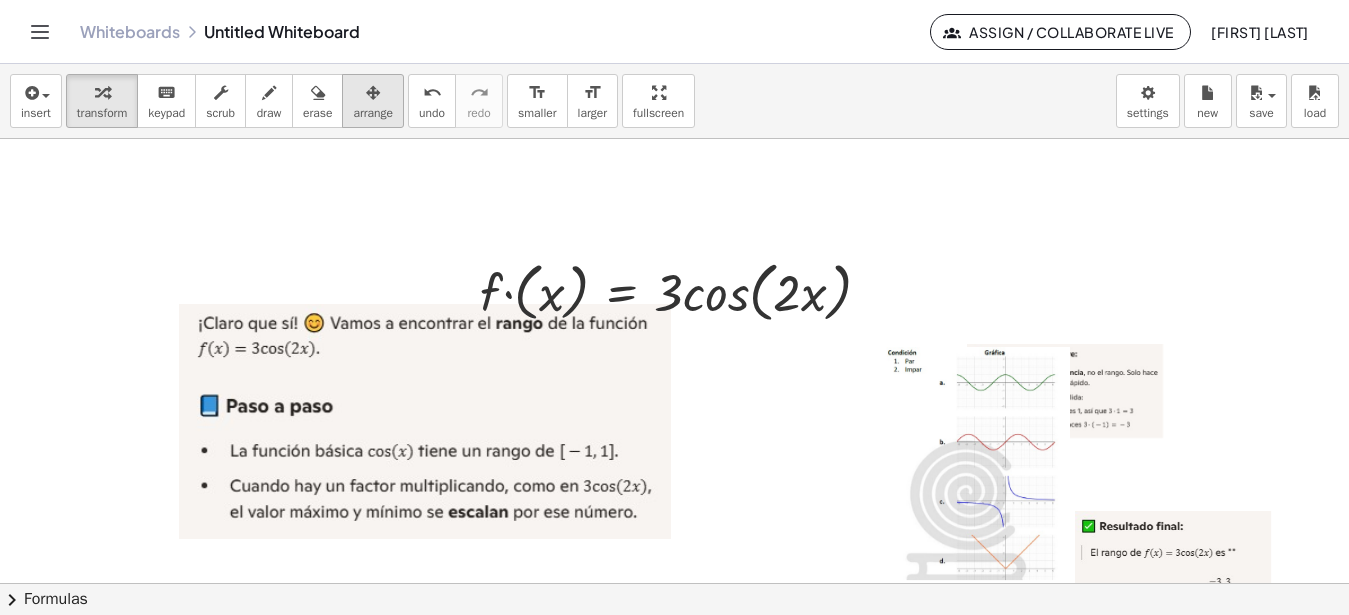 click on "arrange" at bounding box center (373, 101) 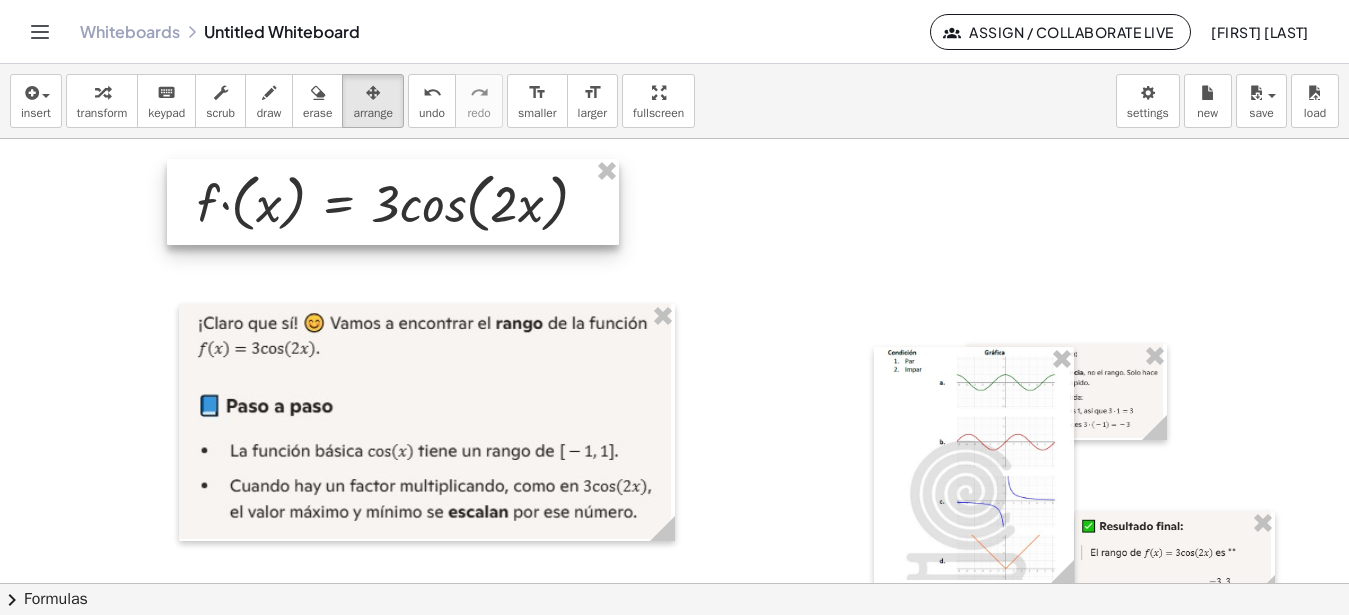 drag, startPoint x: 715, startPoint y: 324, endPoint x: 432, endPoint y: 235, distance: 296.6648 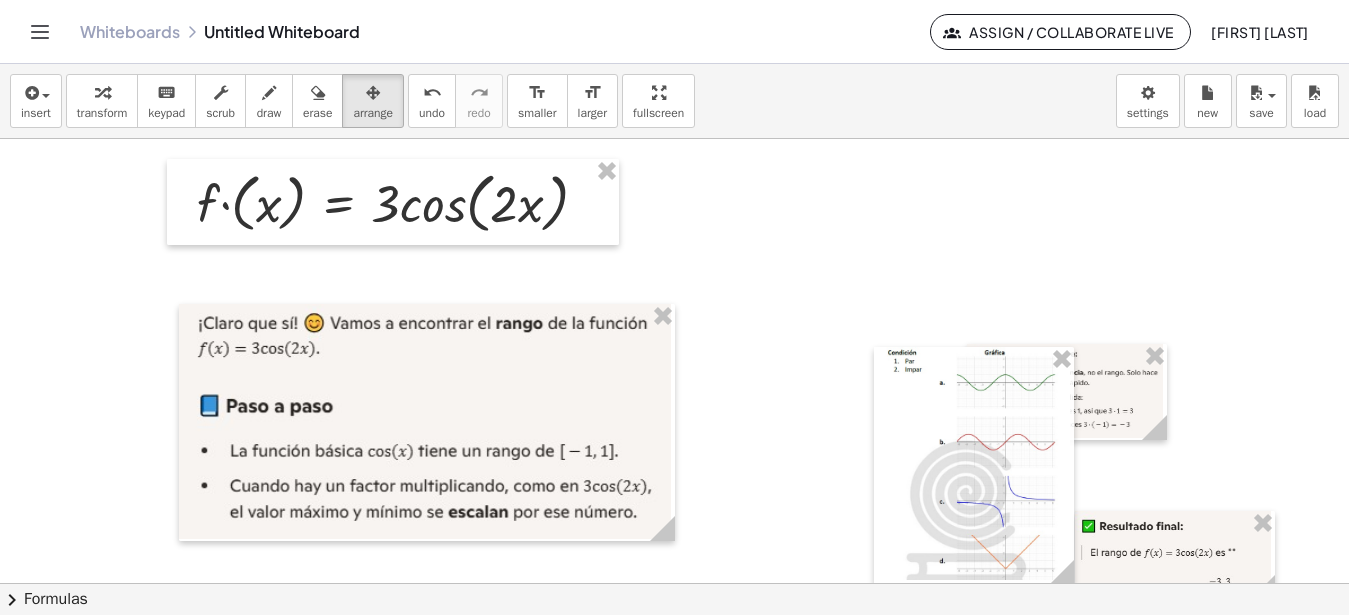 click at bounding box center (674, 583) 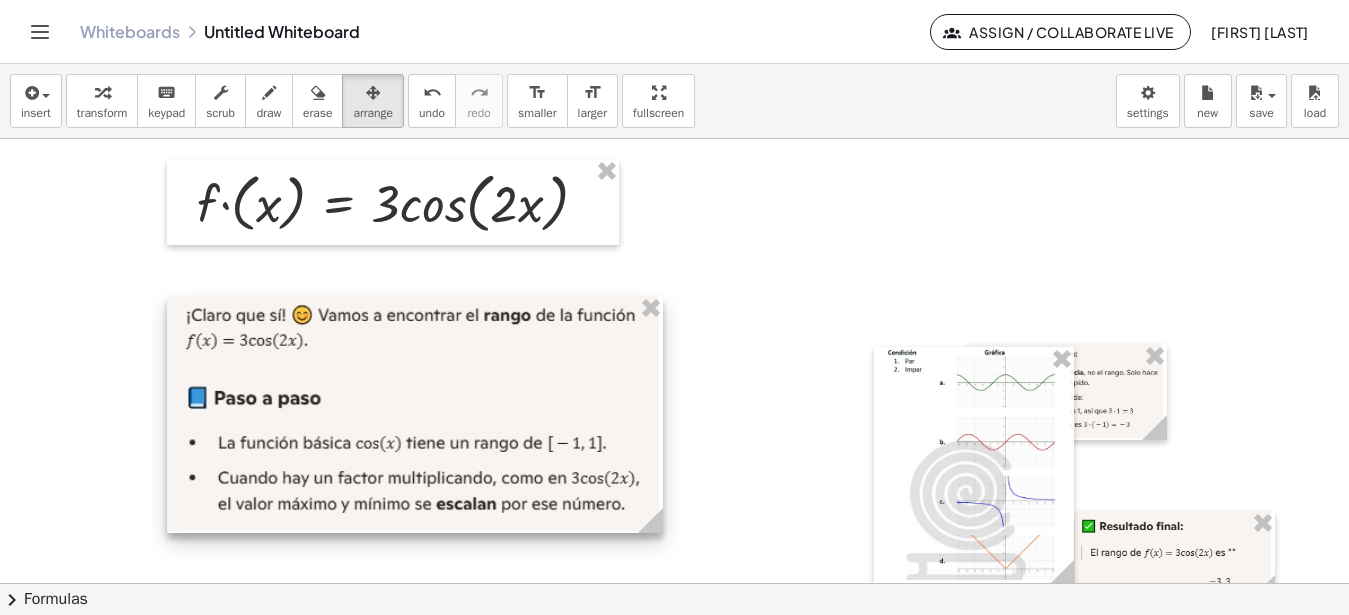 drag, startPoint x: 420, startPoint y: 416, endPoint x: 408, endPoint y: 408, distance: 14.422205 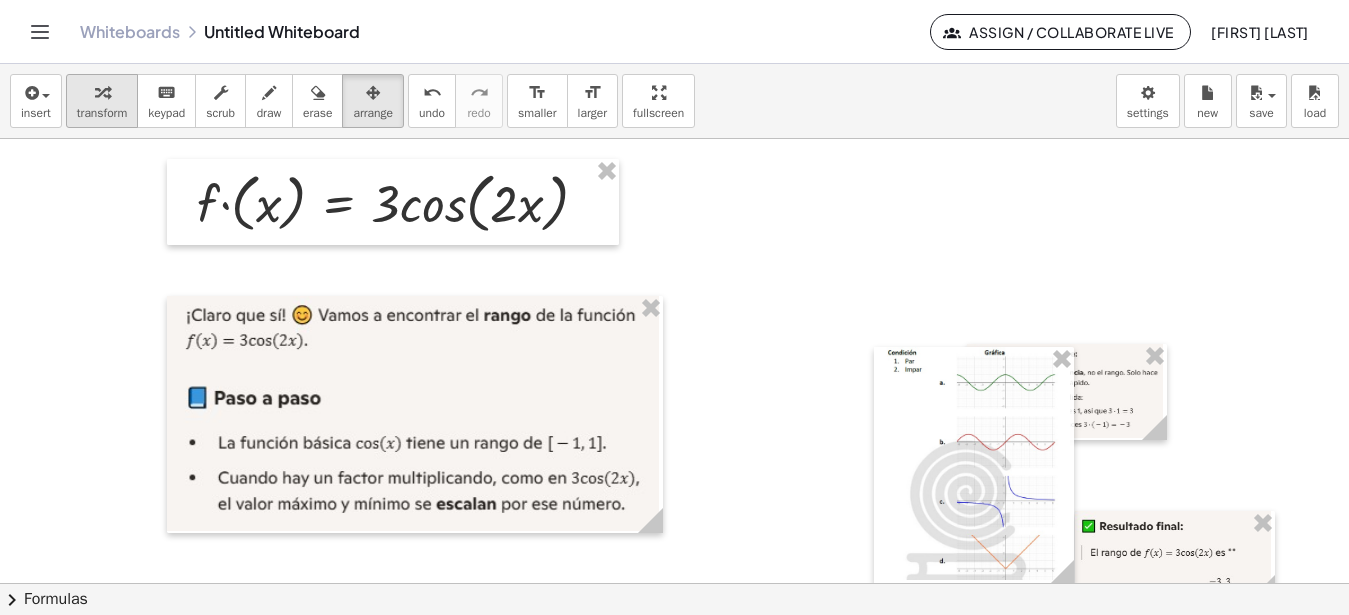click at bounding box center (102, 93) 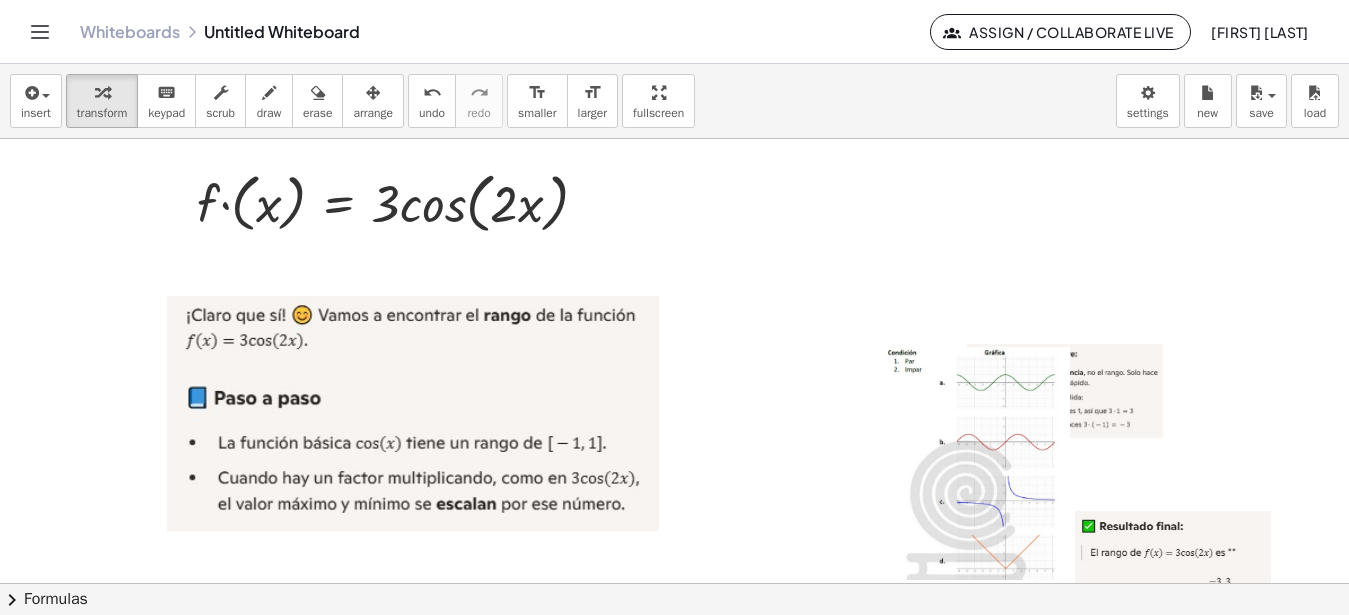 drag, startPoint x: 1039, startPoint y: 369, endPoint x: 1026, endPoint y: 305, distance: 65.30697 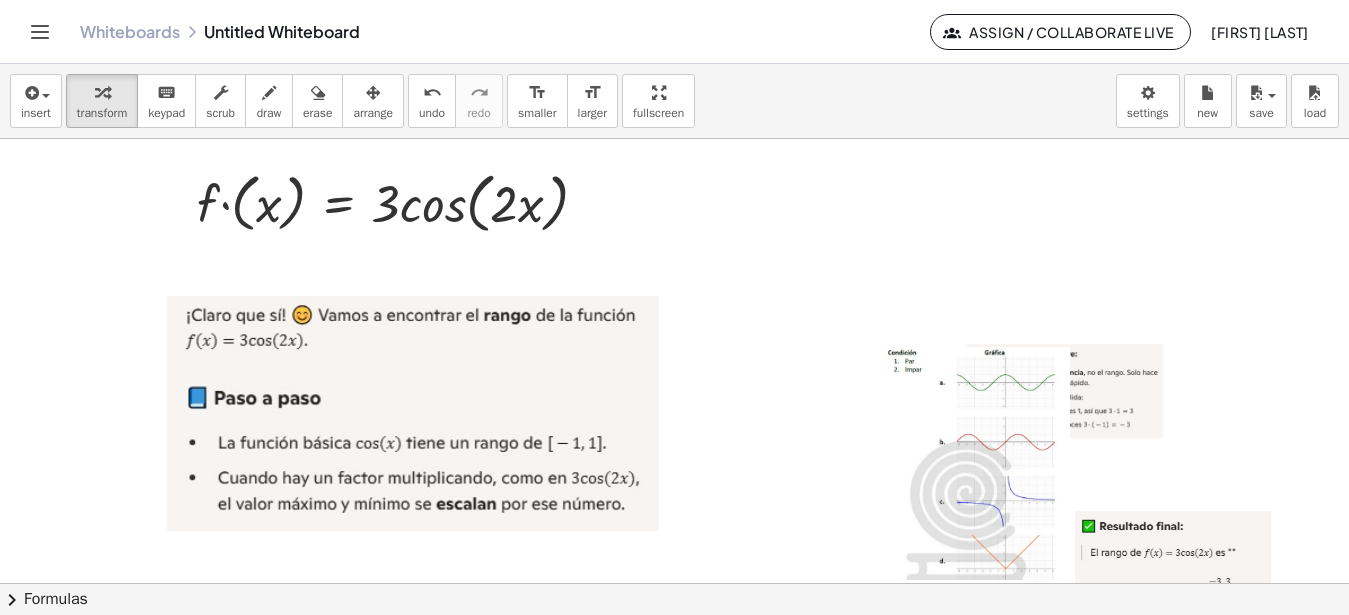 drag, startPoint x: 368, startPoint y: 90, endPoint x: 514, endPoint y: 138, distance: 153.68799 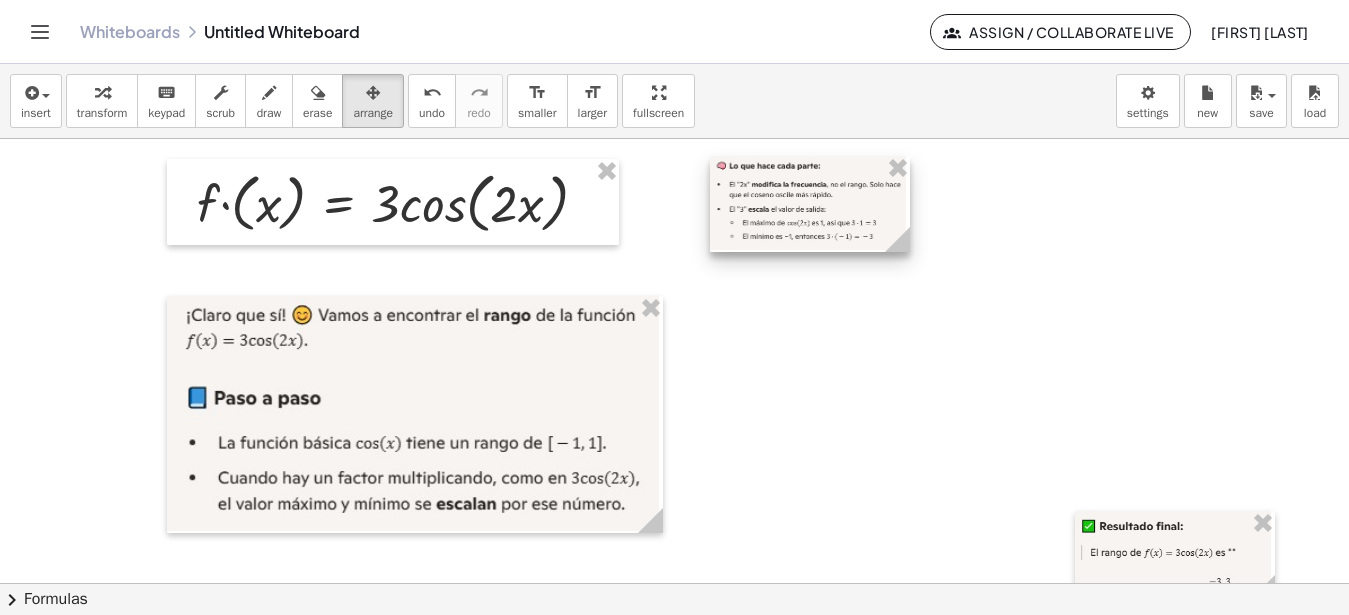 drag, startPoint x: 1078, startPoint y: 397, endPoint x: 821, endPoint y: 209, distance: 318.42267 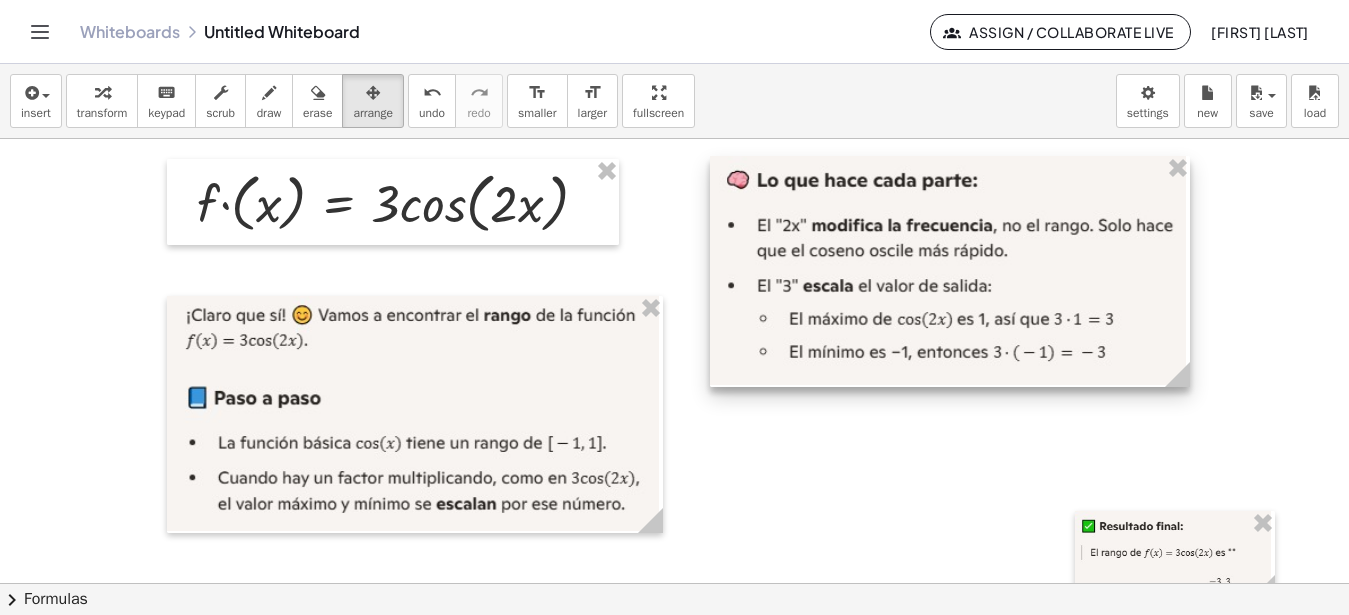 drag, startPoint x: 914, startPoint y: 248, endPoint x: 1194, endPoint y: 328, distance: 291.2044 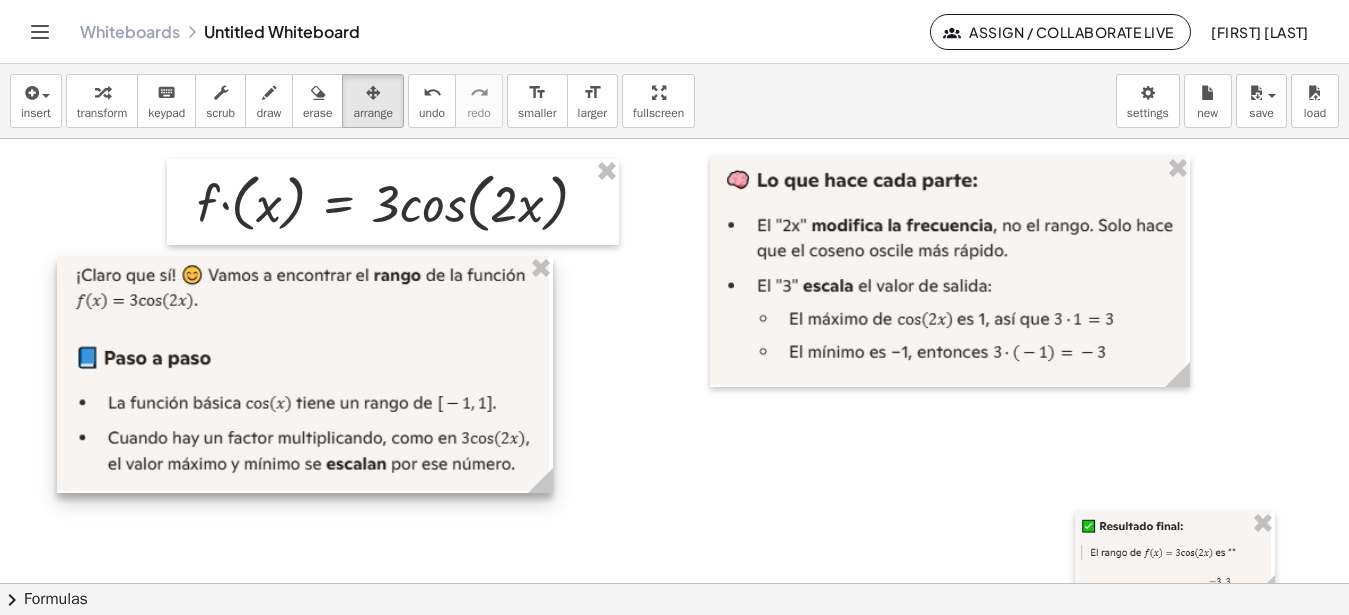 drag, startPoint x: 537, startPoint y: 389, endPoint x: 427, endPoint y: 349, distance: 117.047 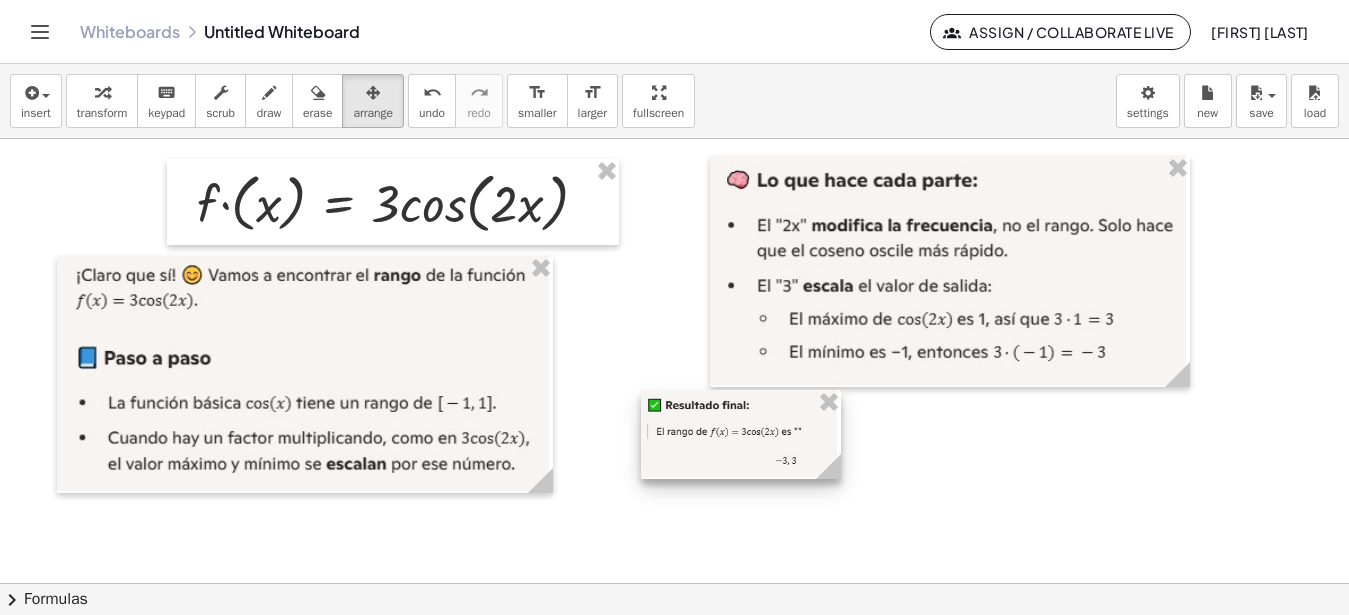 drag, startPoint x: 1175, startPoint y: 528, endPoint x: 741, endPoint y: 407, distance: 450.55188 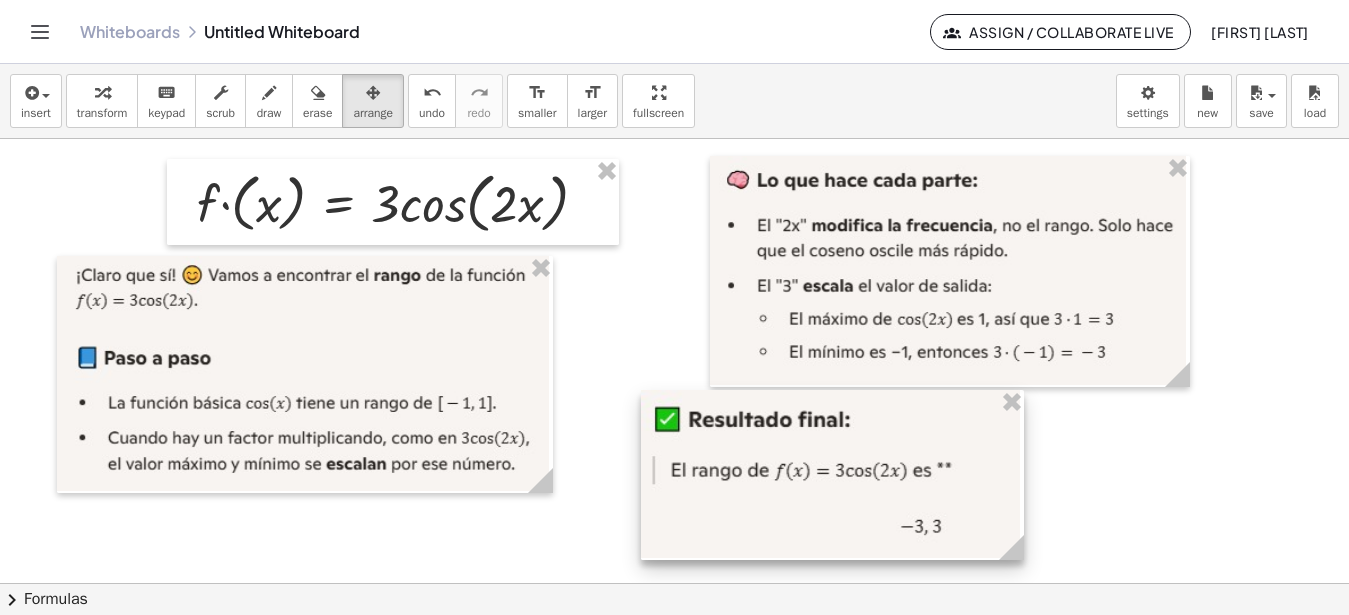 drag, startPoint x: 845, startPoint y: 476, endPoint x: 1028, endPoint y: 515, distance: 187.10959 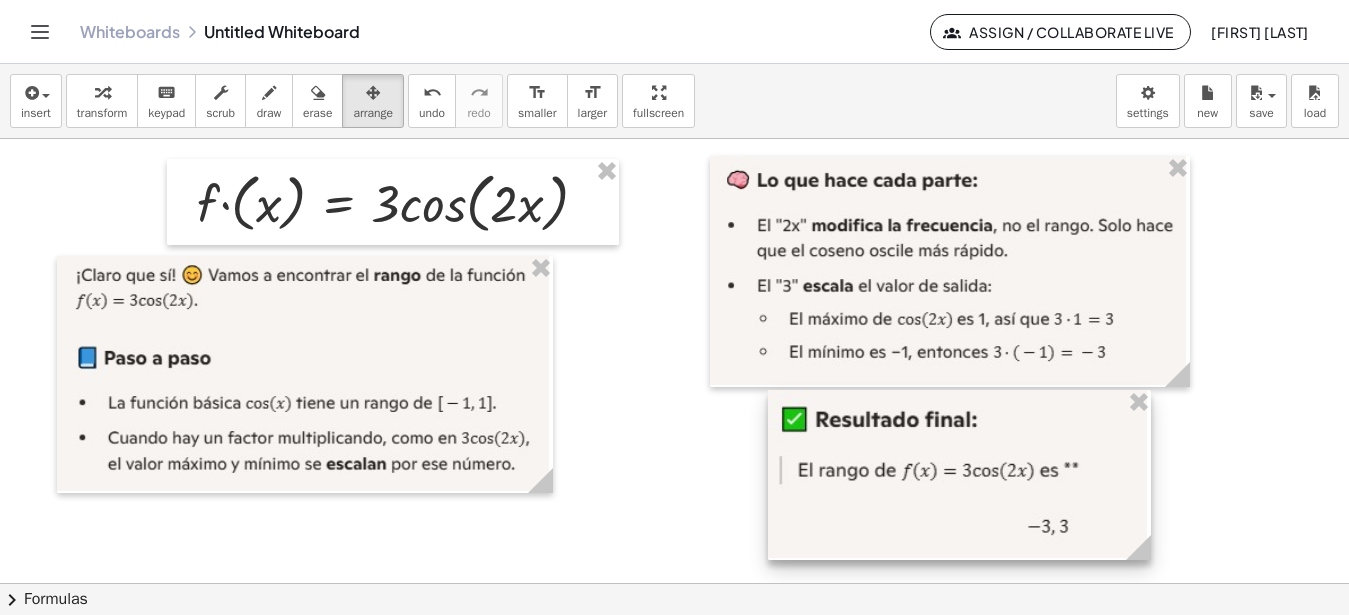 drag, startPoint x: 821, startPoint y: 468, endPoint x: 925, endPoint y: 468, distance: 104 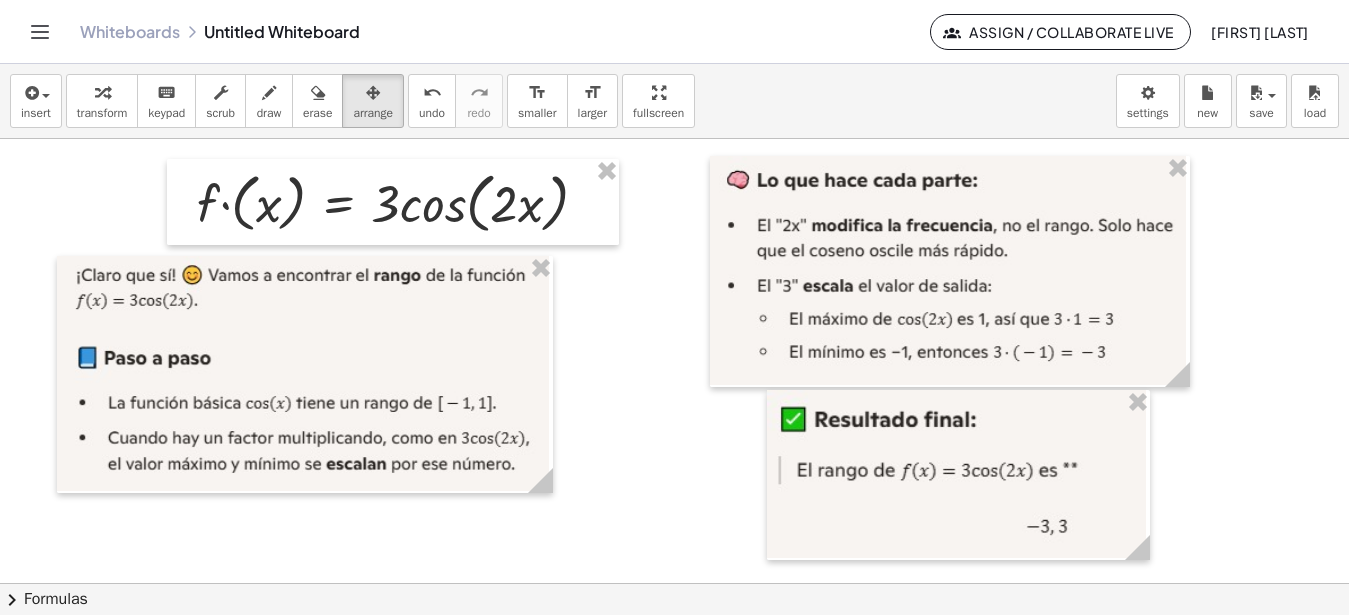 click at bounding box center [674, 583] 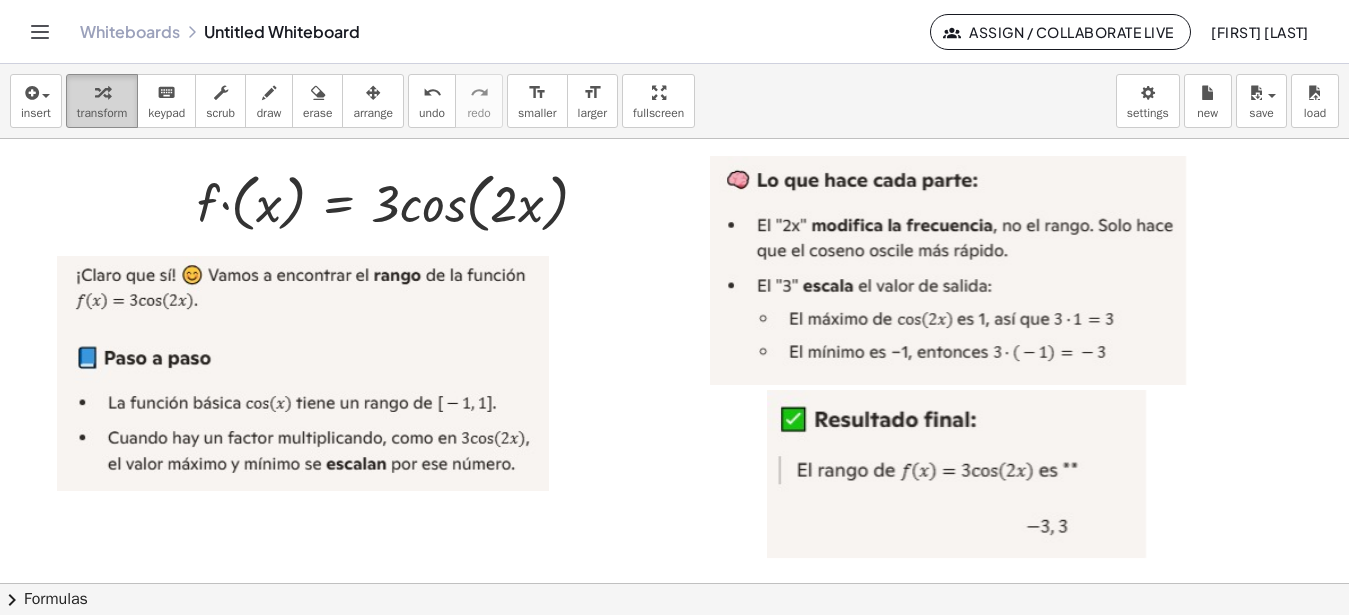 click on "transform" at bounding box center (102, 101) 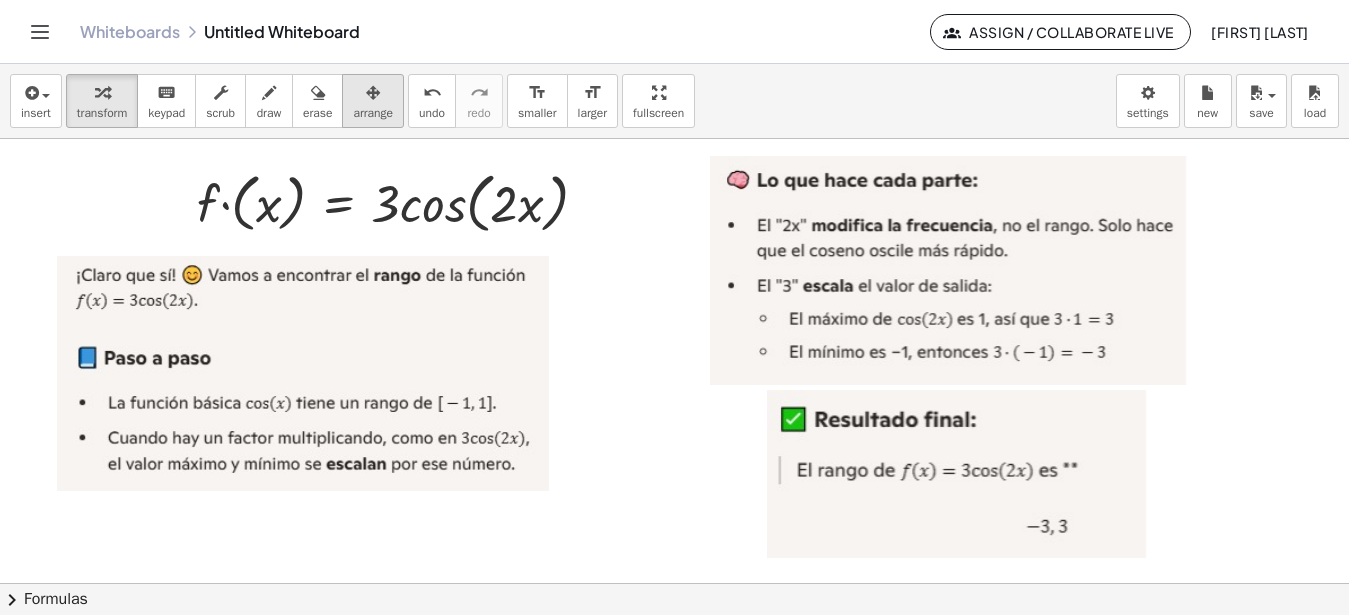 click at bounding box center (373, 93) 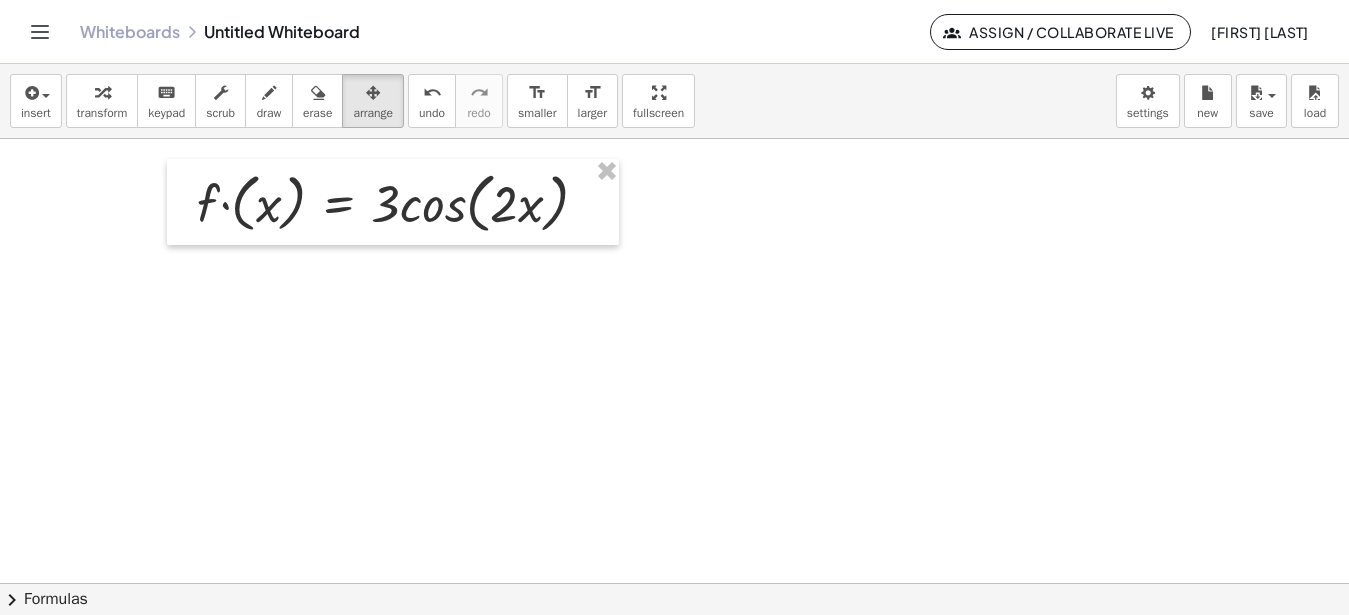 click at bounding box center [674, 583] 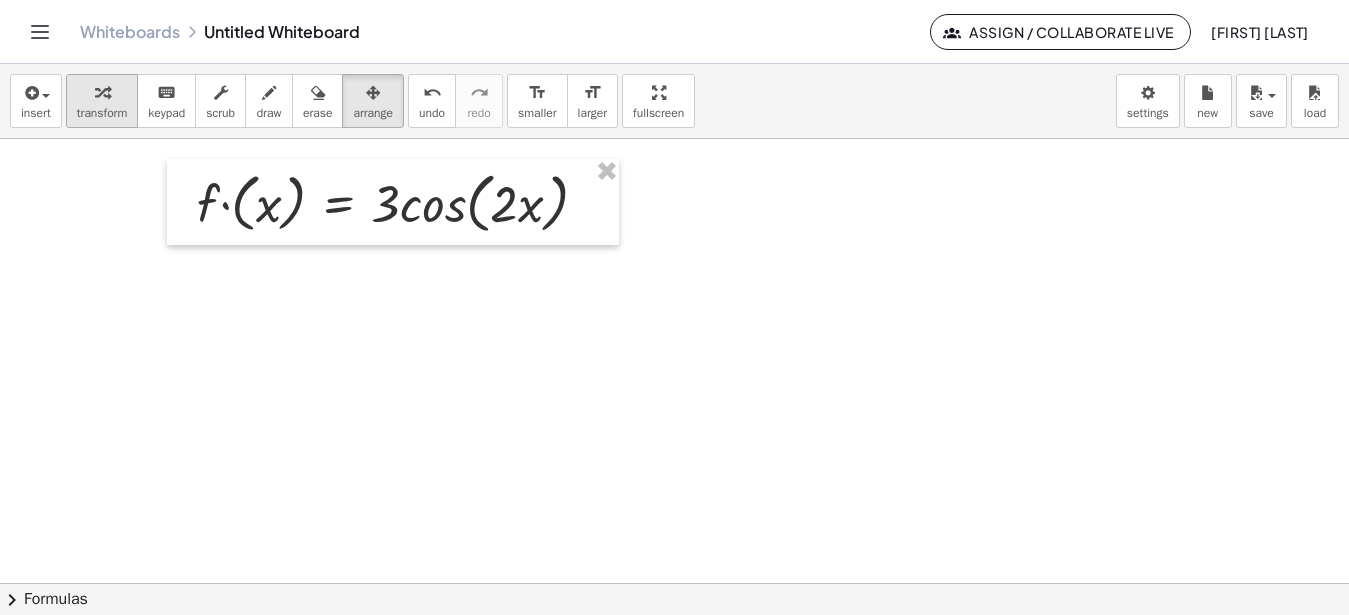 click at bounding box center [102, 92] 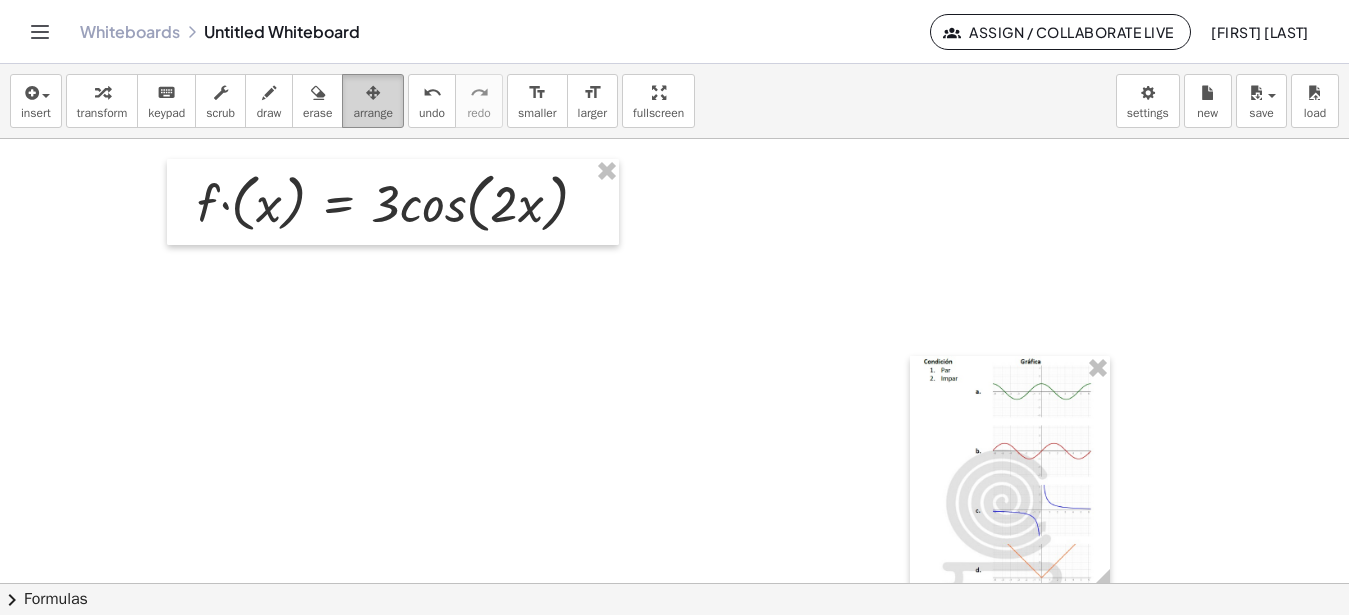 click at bounding box center (373, 92) 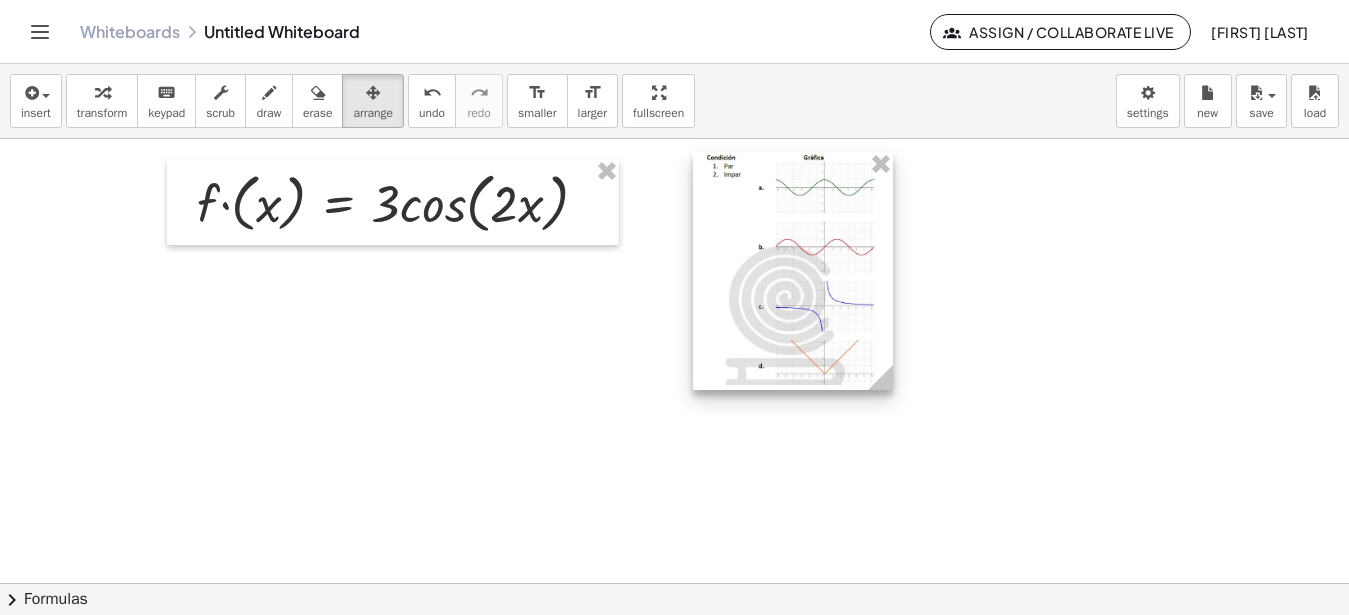 drag, startPoint x: 983, startPoint y: 430, endPoint x: 766, endPoint y: 226, distance: 297.83383 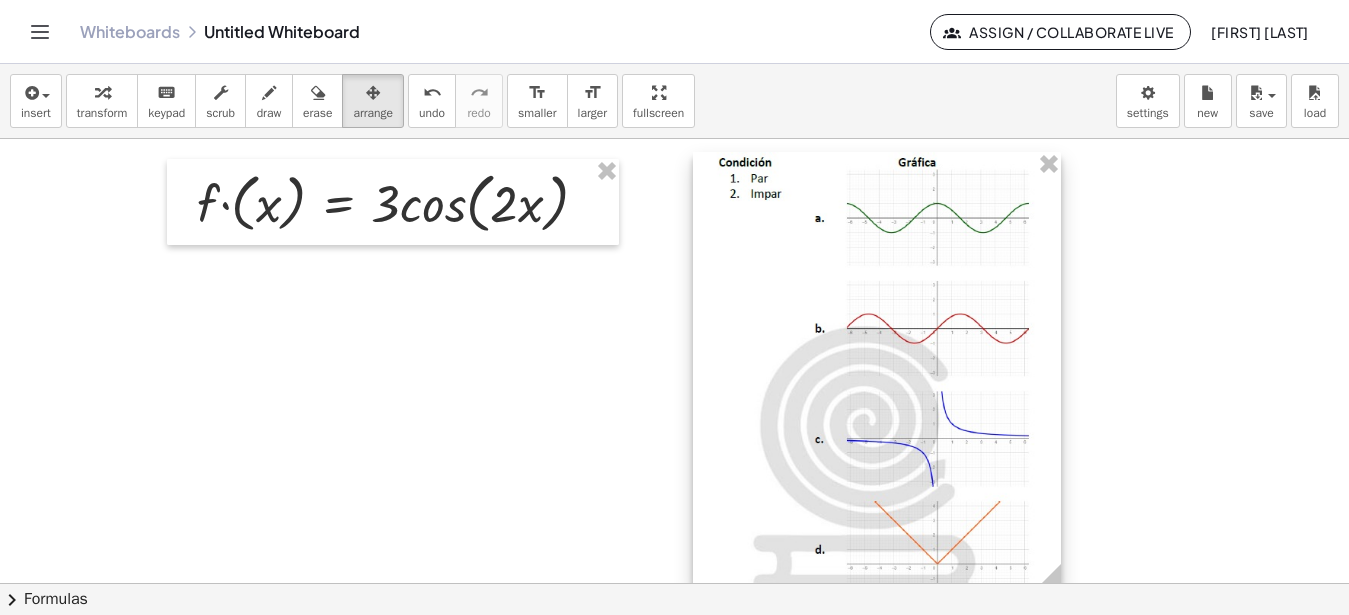 drag, startPoint x: 890, startPoint y: 375, endPoint x: 1064, endPoint y: 471, distance: 198.72594 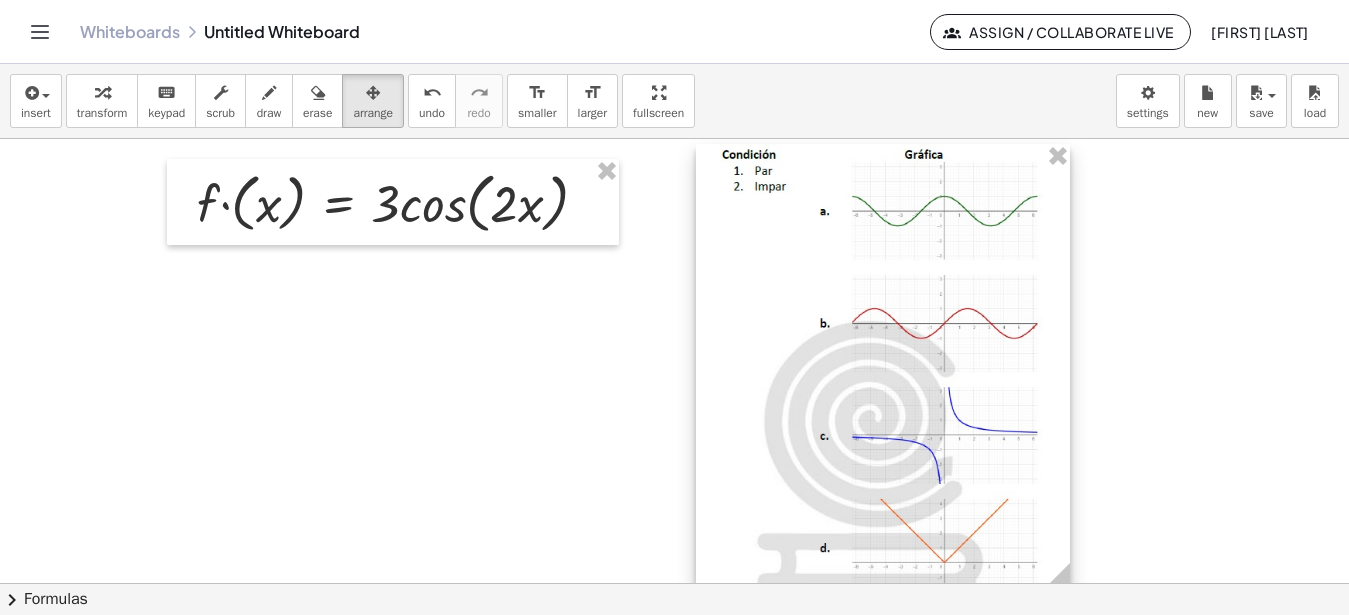 click at bounding box center (883, 366) 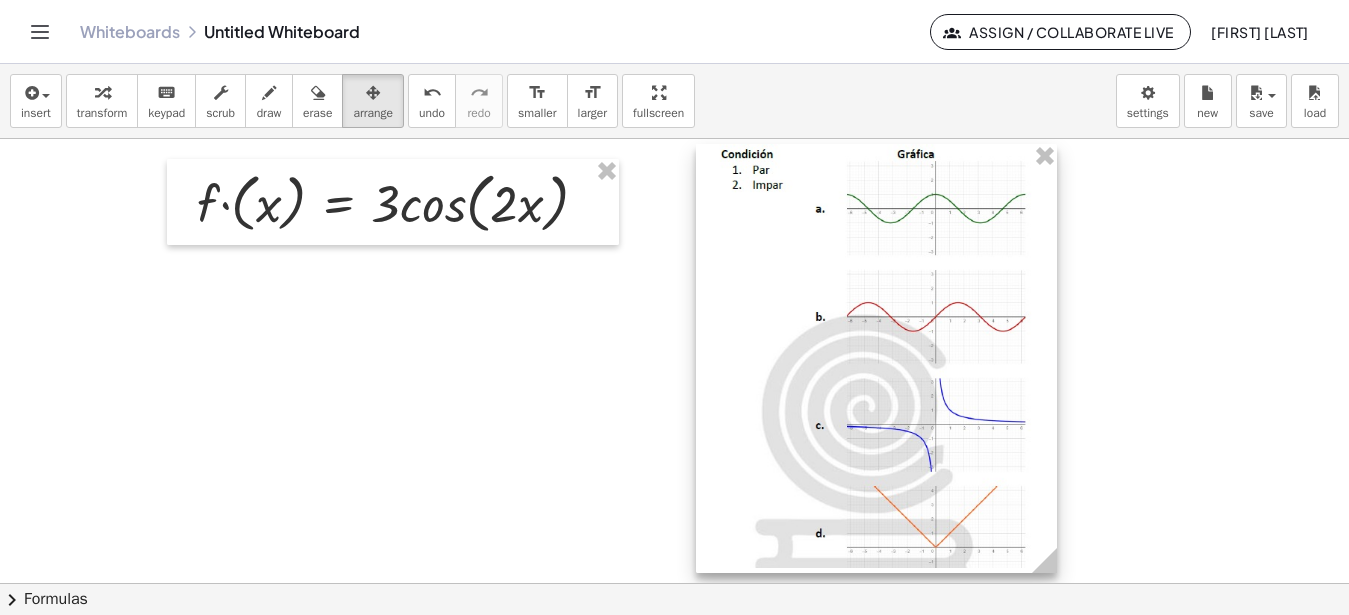 drag, startPoint x: 1065, startPoint y: 566, endPoint x: 1052, endPoint y: 556, distance: 16.40122 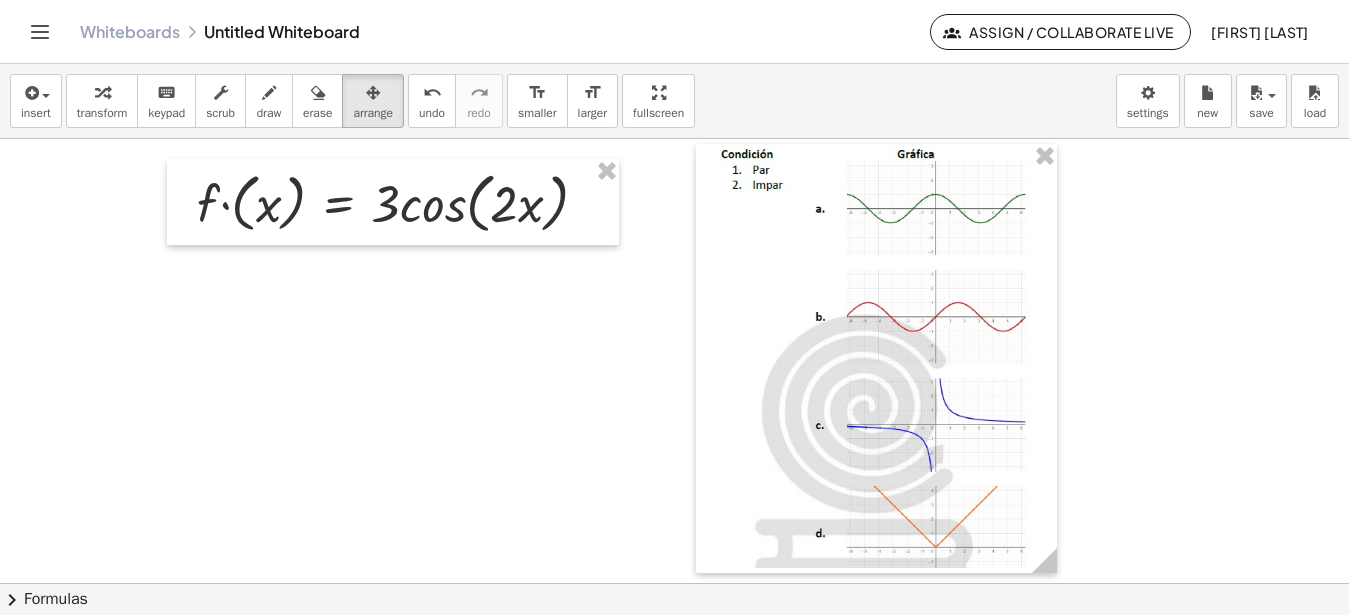 click at bounding box center [674, 583] 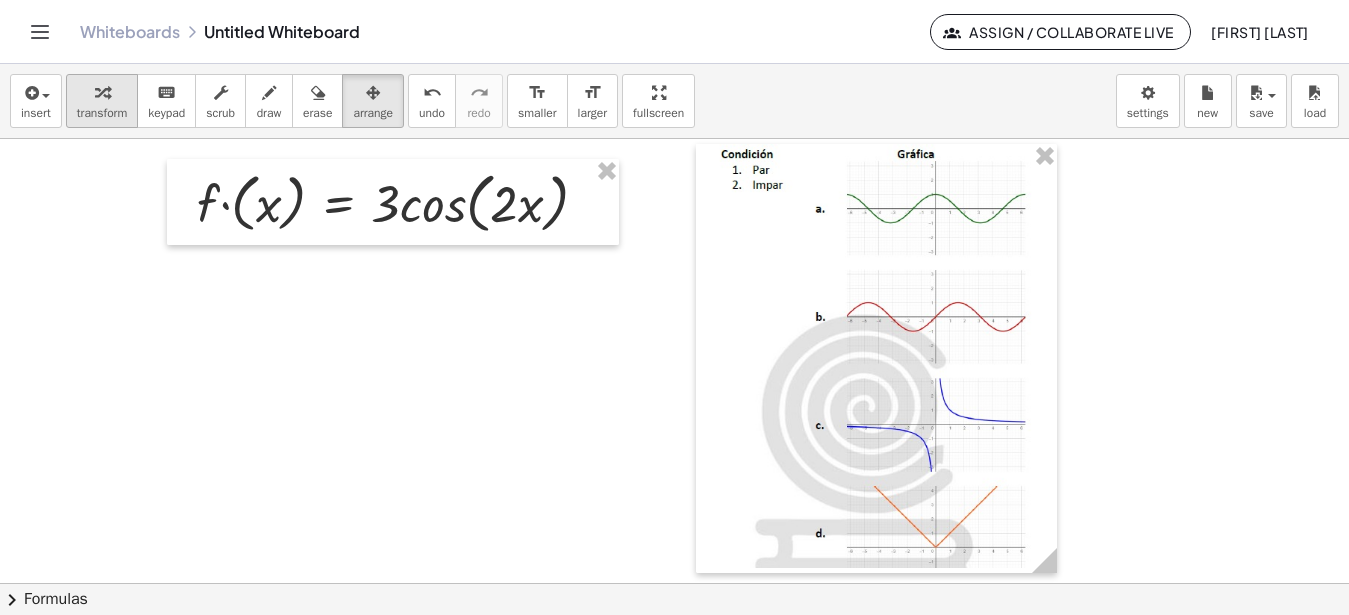 click at bounding box center (102, 92) 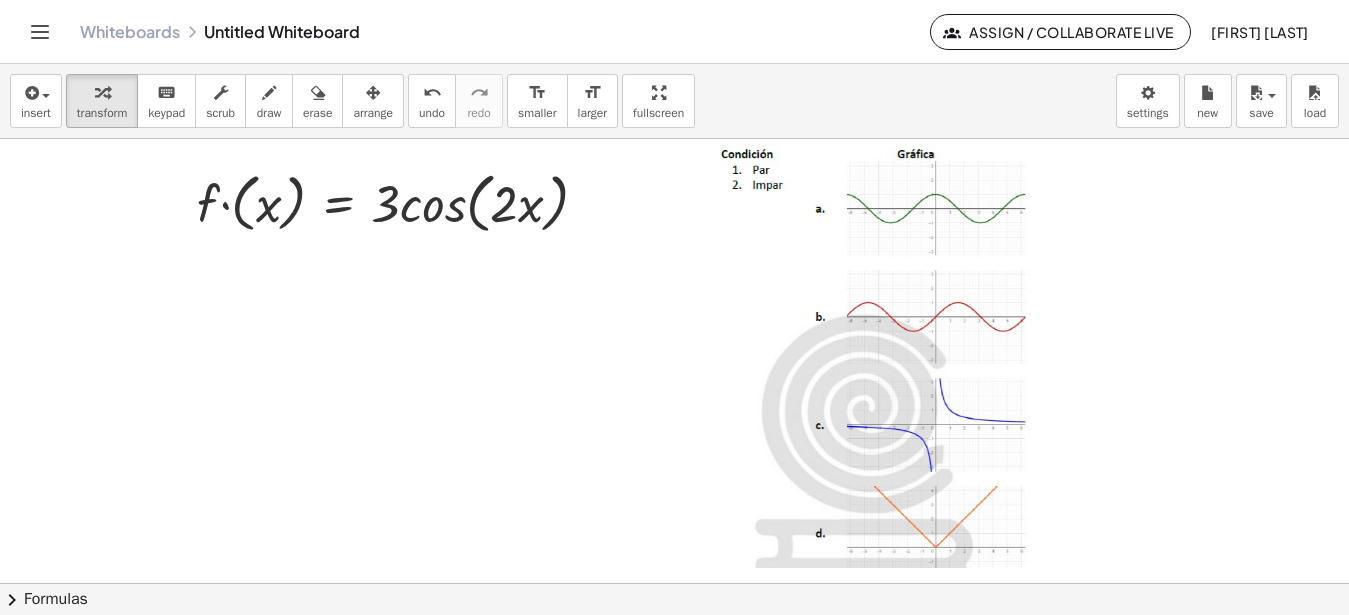 click at bounding box center [876, 358] 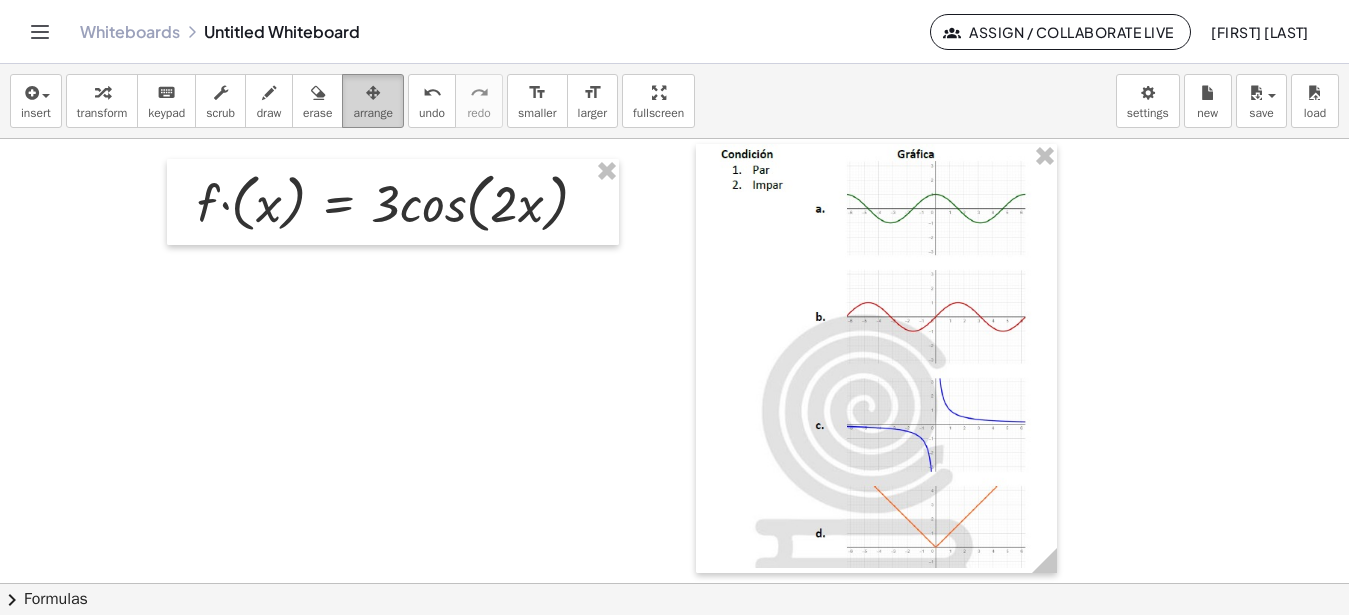 click on "arrange" at bounding box center (373, 113) 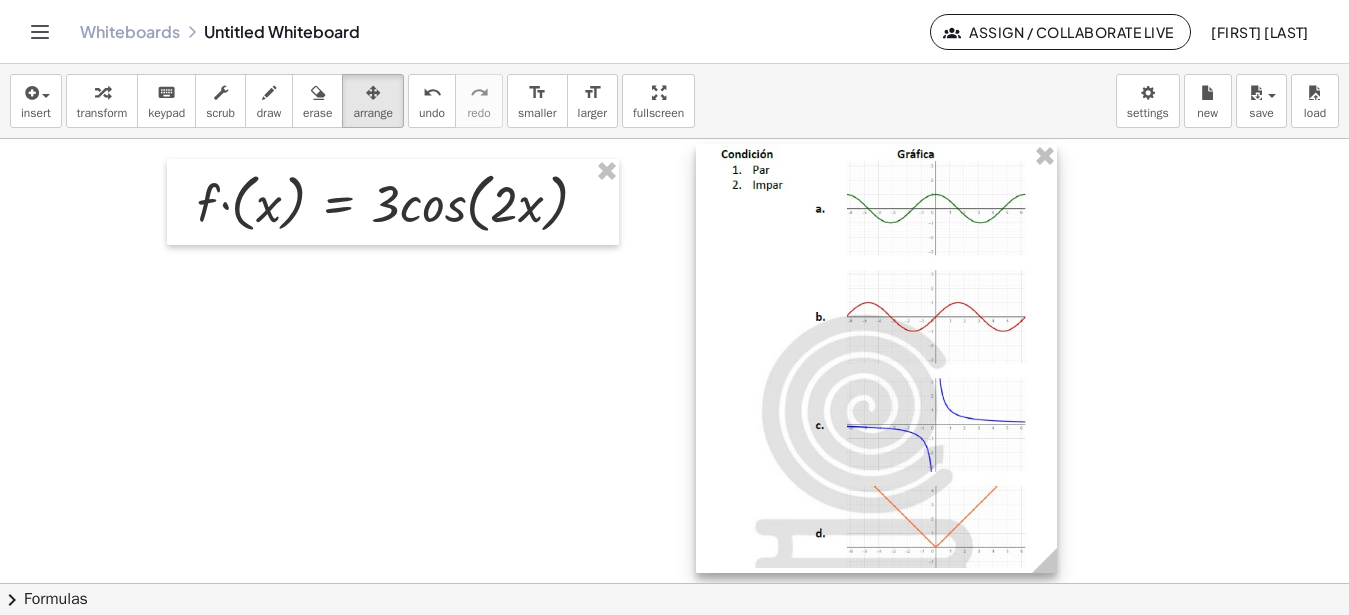 click at bounding box center [876, 358] 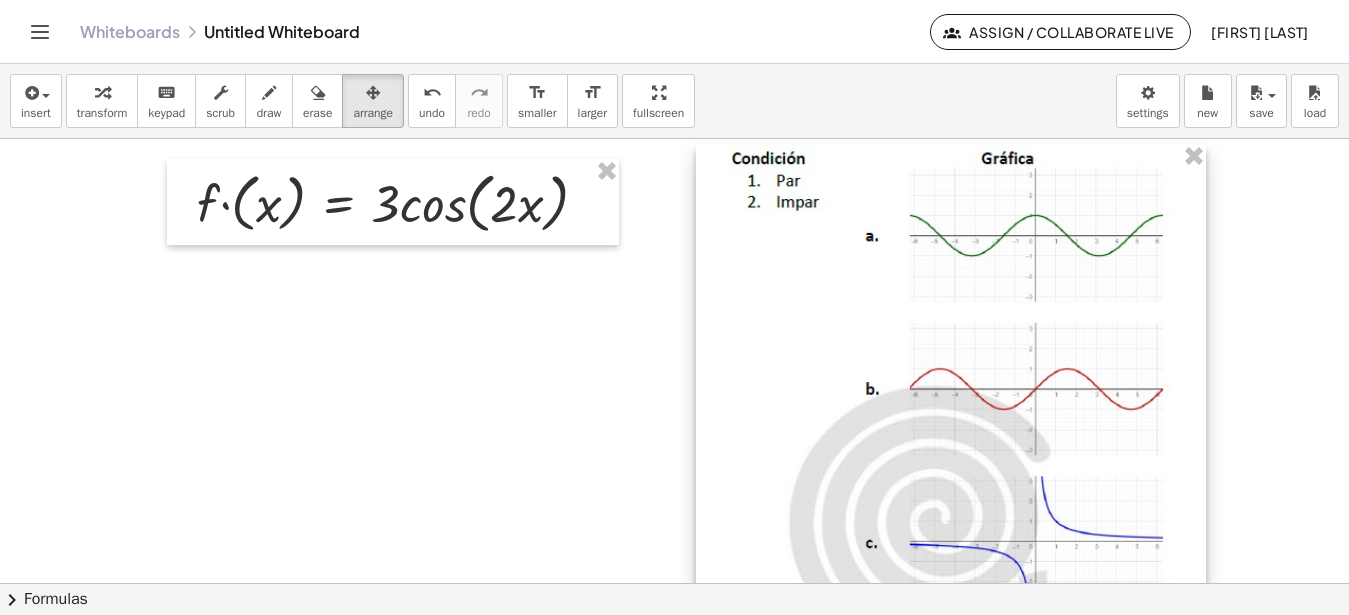 drag, startPoint x: 1049, startPoint y: 567, endPoint x: 1205, endPoint y: 654, distance: 178.6197 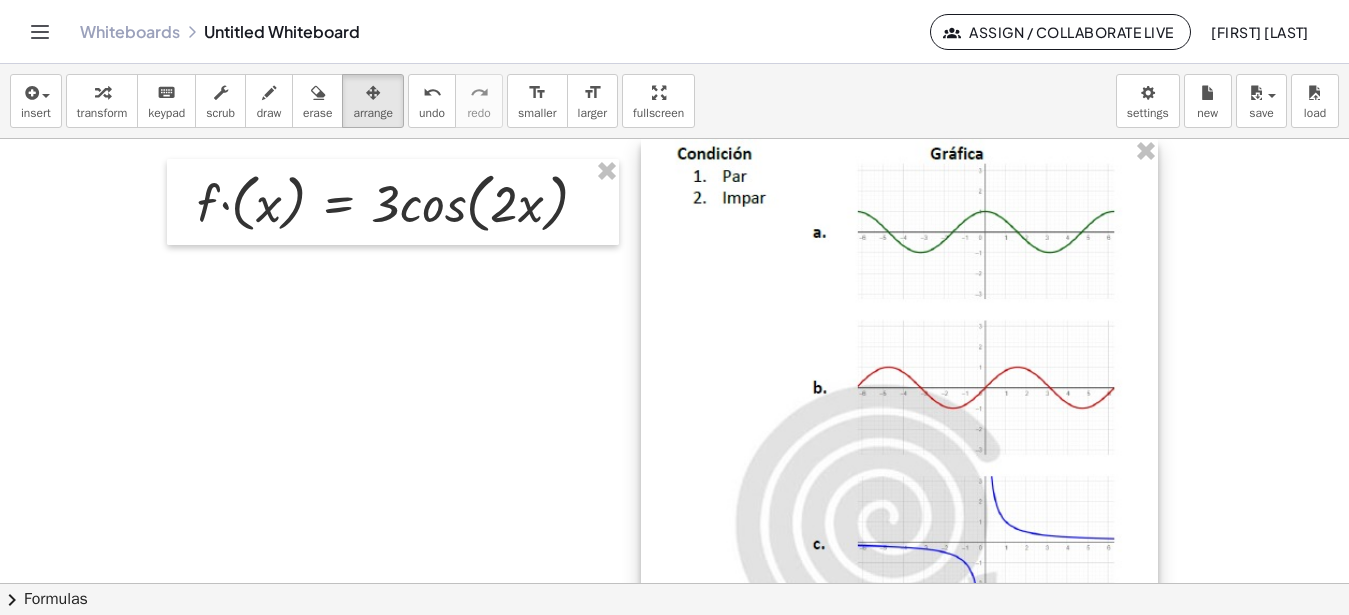 drag, startPoint x: 1086, startPoint y: 505, endPoint x: 1031, endPoint y: 457, distance: 73 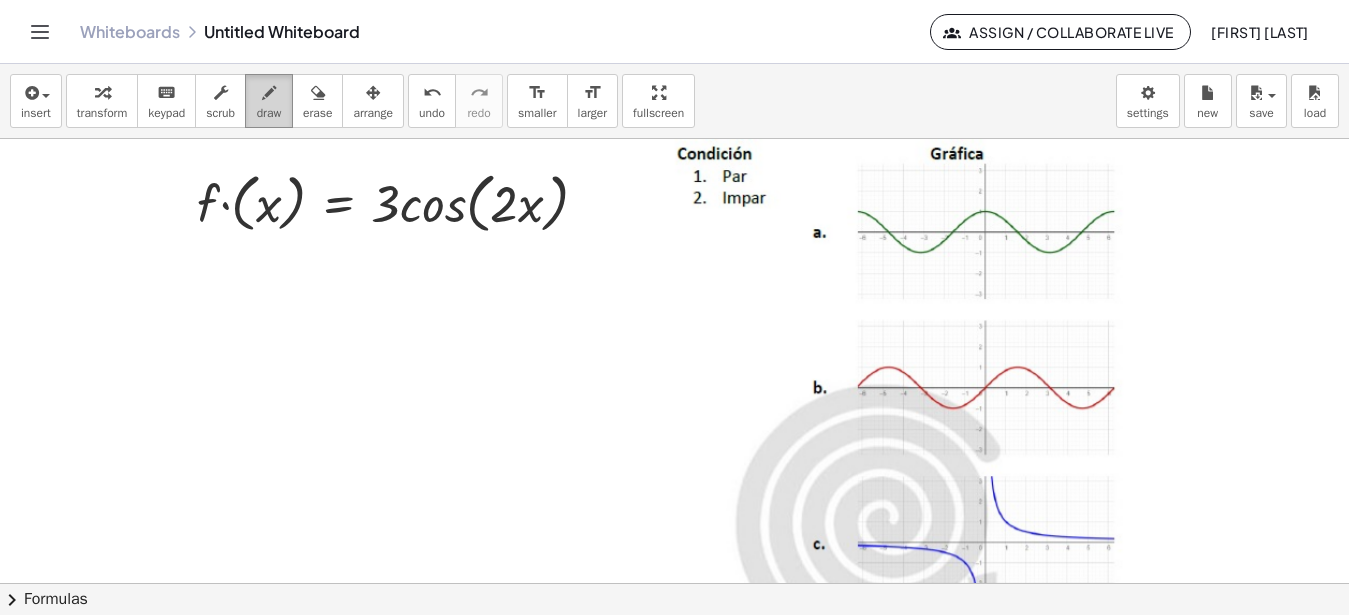 click on "draw" at bounding box center (269, 101) 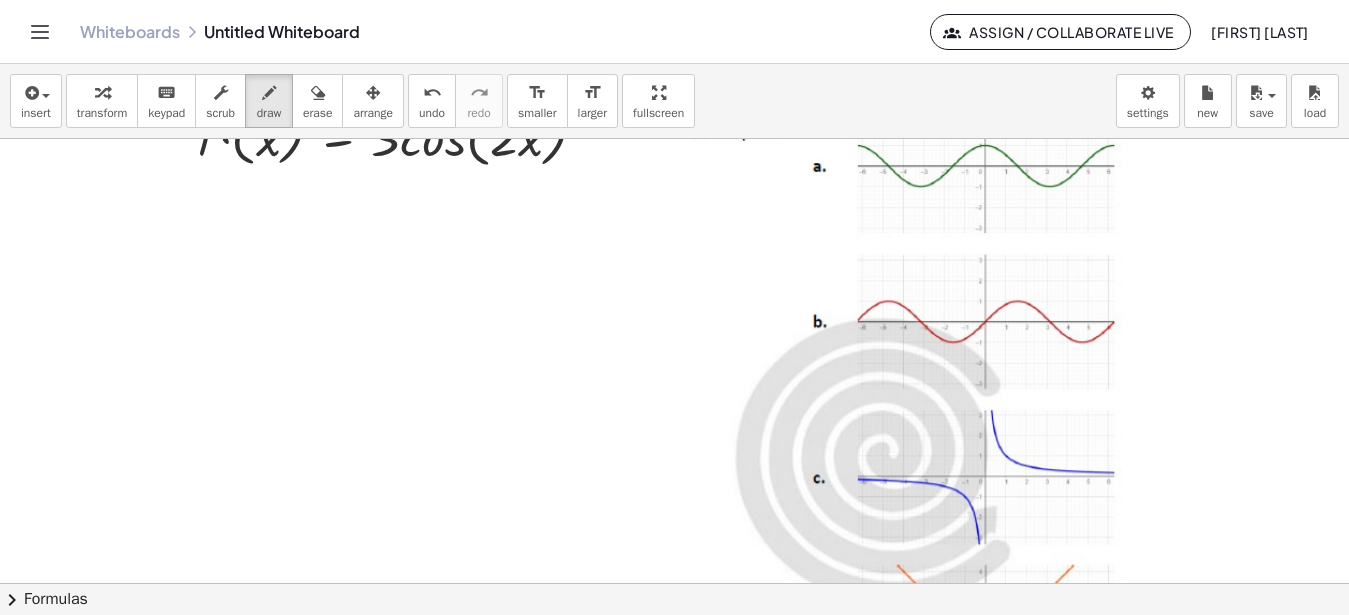 scroll, scrollTop: 0, scrollLeft: 0, axis: both 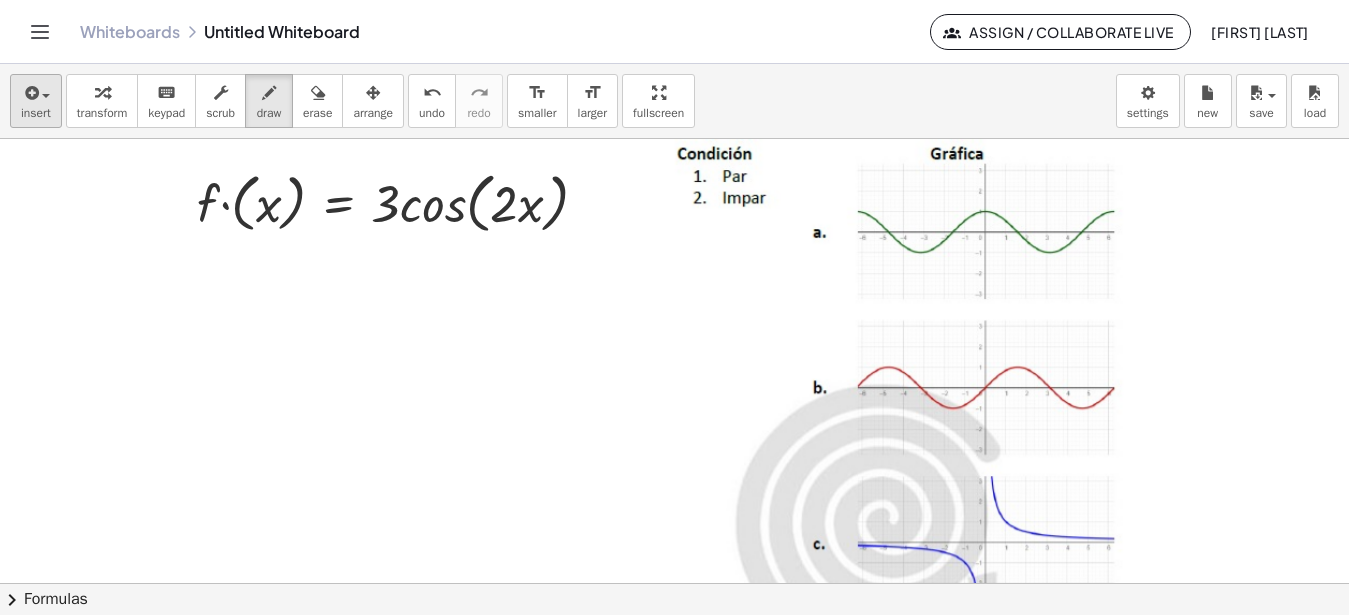 click at bounding box center [41, 95] 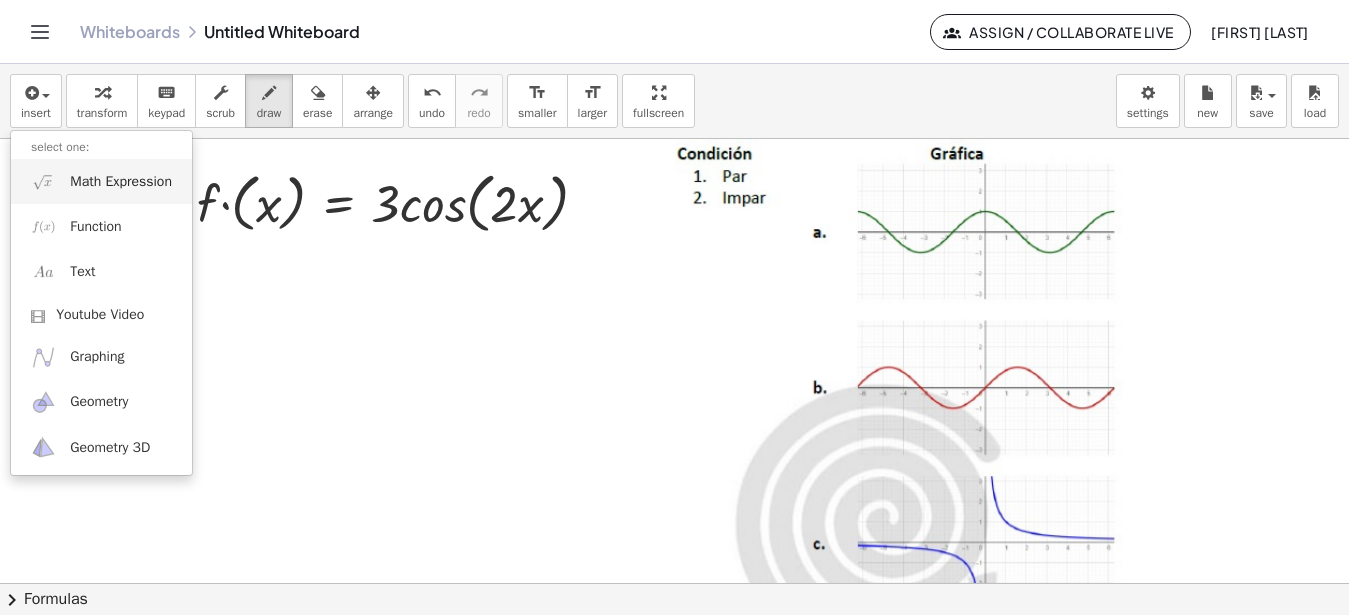 click on "Math Expression" at bounding box center (121, 182) 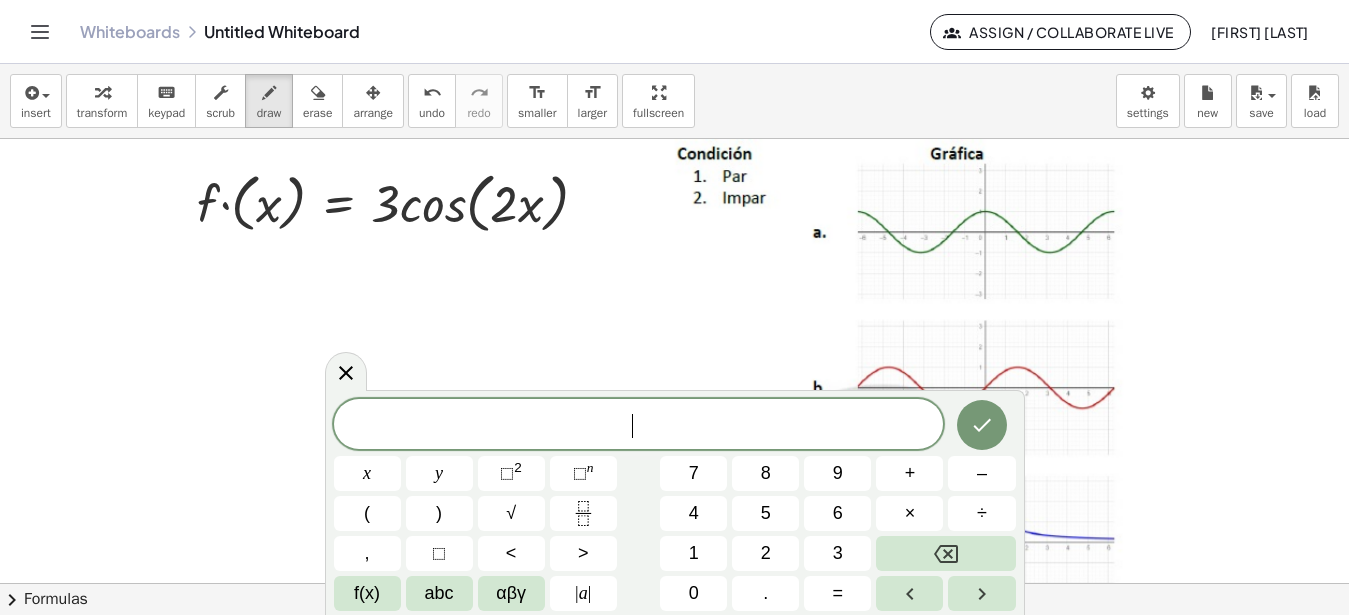 scroll, scrollTop: 18, scrollLeft: 0, axis: vertical 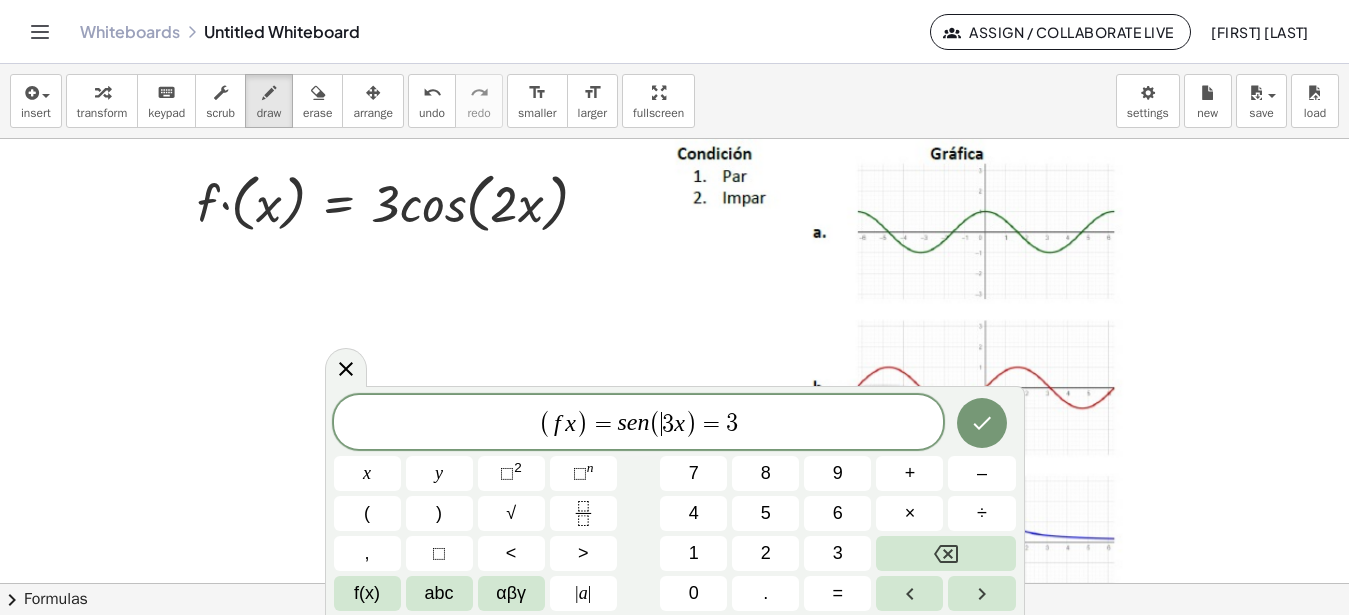 click on "3" at bounding box center [668, 424] 